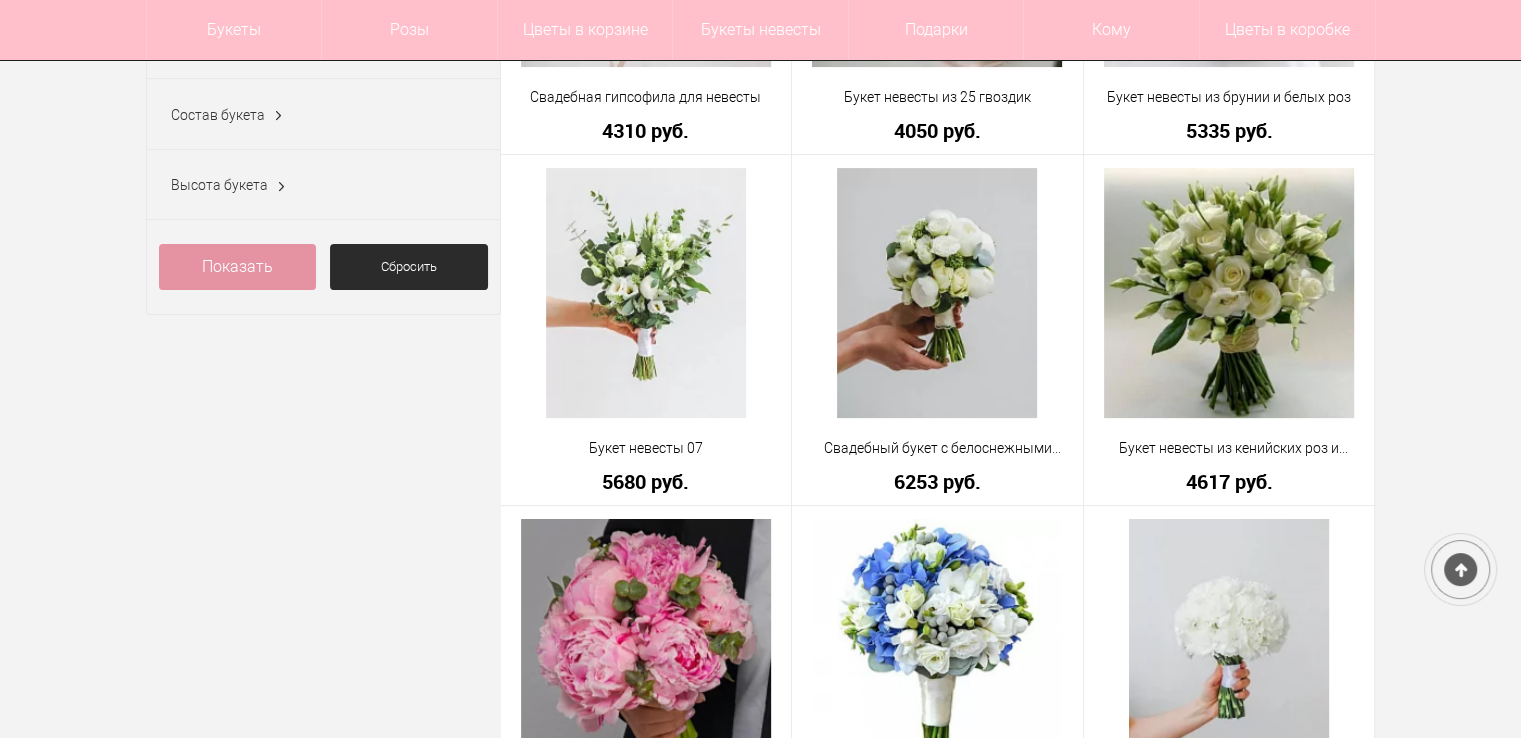 scroll, scrollTop: 600, scrollLeft: 0, axis: vertical 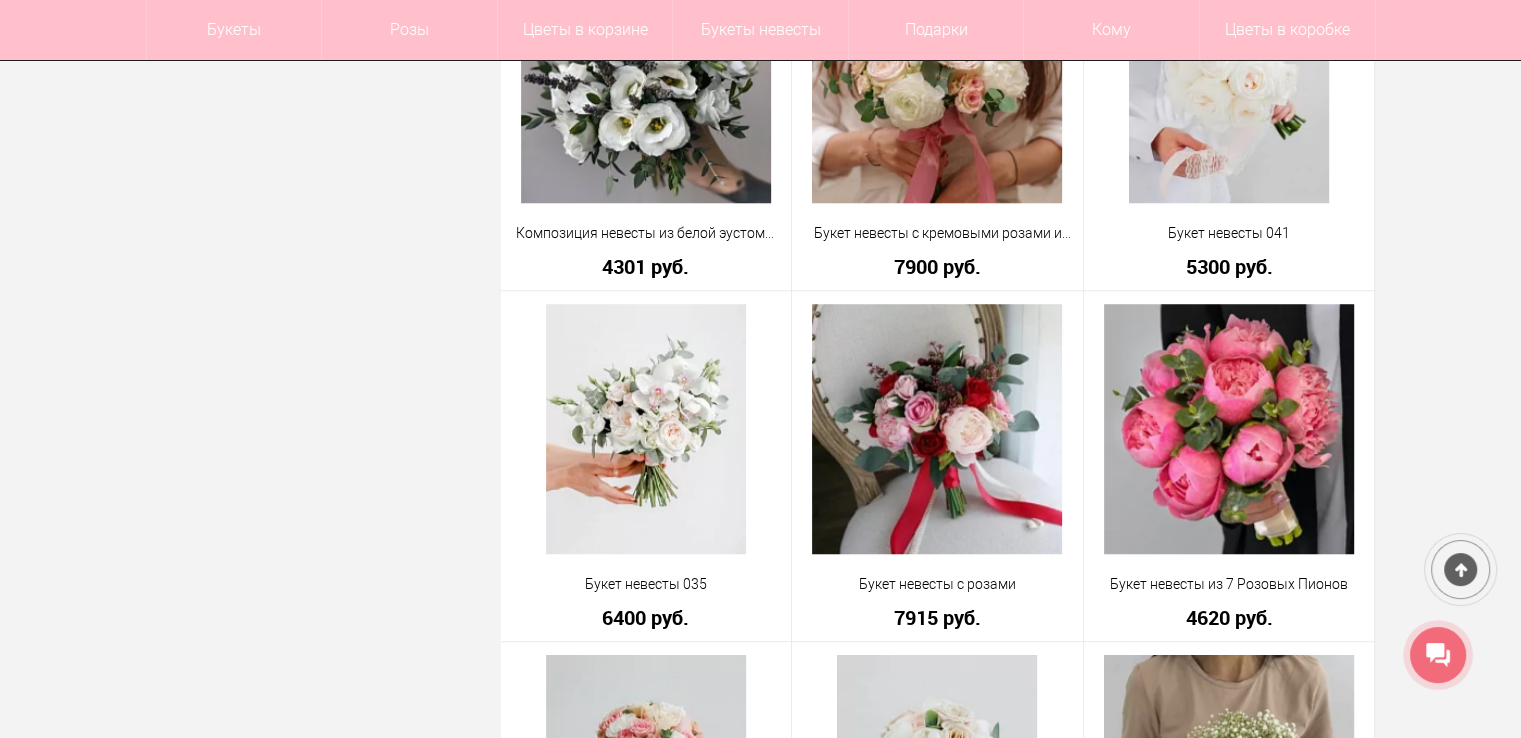 click on "Цветы Нижний Новгород
Букеты невесты
Свадебные букеты из роз                             170 товаров
Нежный
Кремовый
Мятный
Оранжевый
Пудровый
Желтый
Голубой
Бежевый  до 2000" at bounding box center (760, 2239) 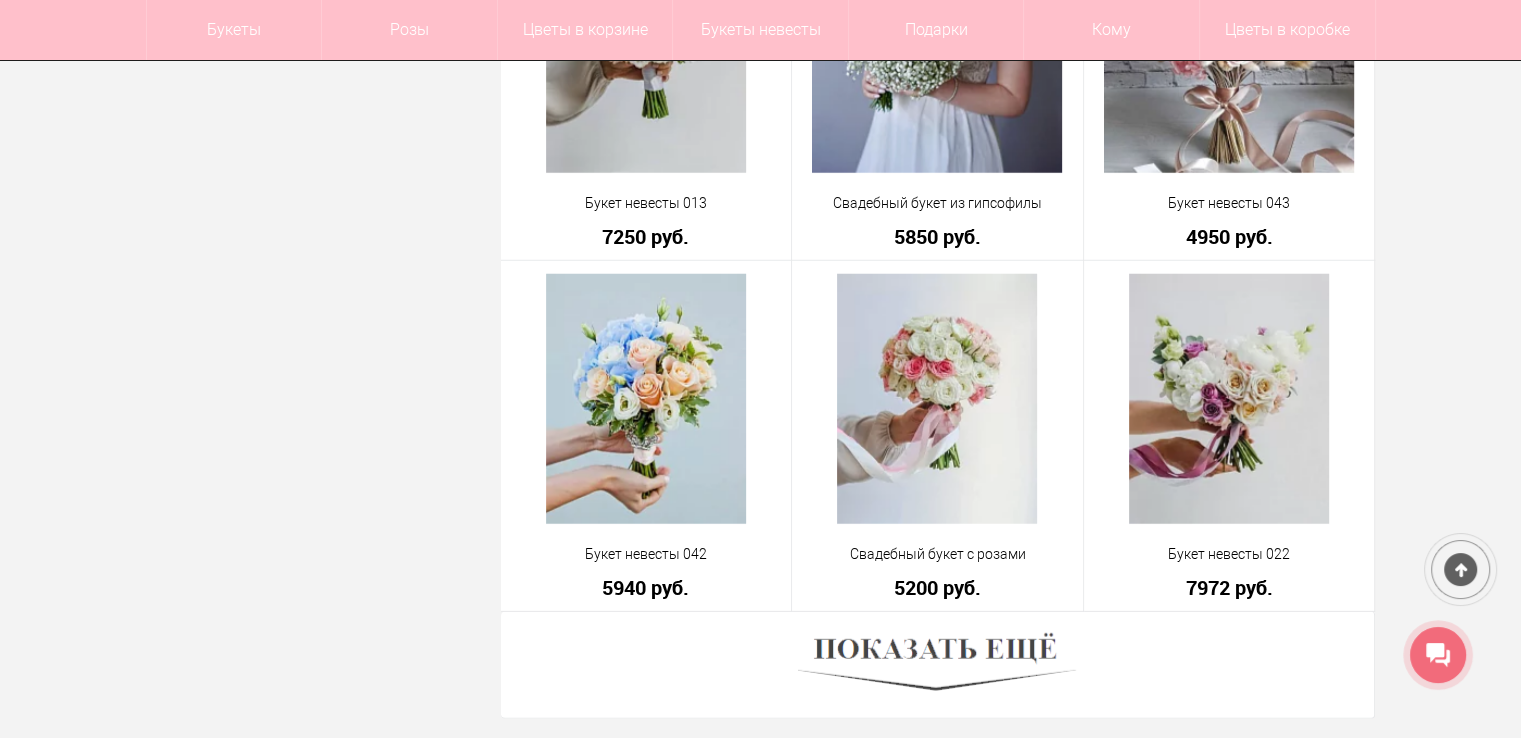 scroll, scrollTop: 5400, scrollLeft: 0, axis: vertical 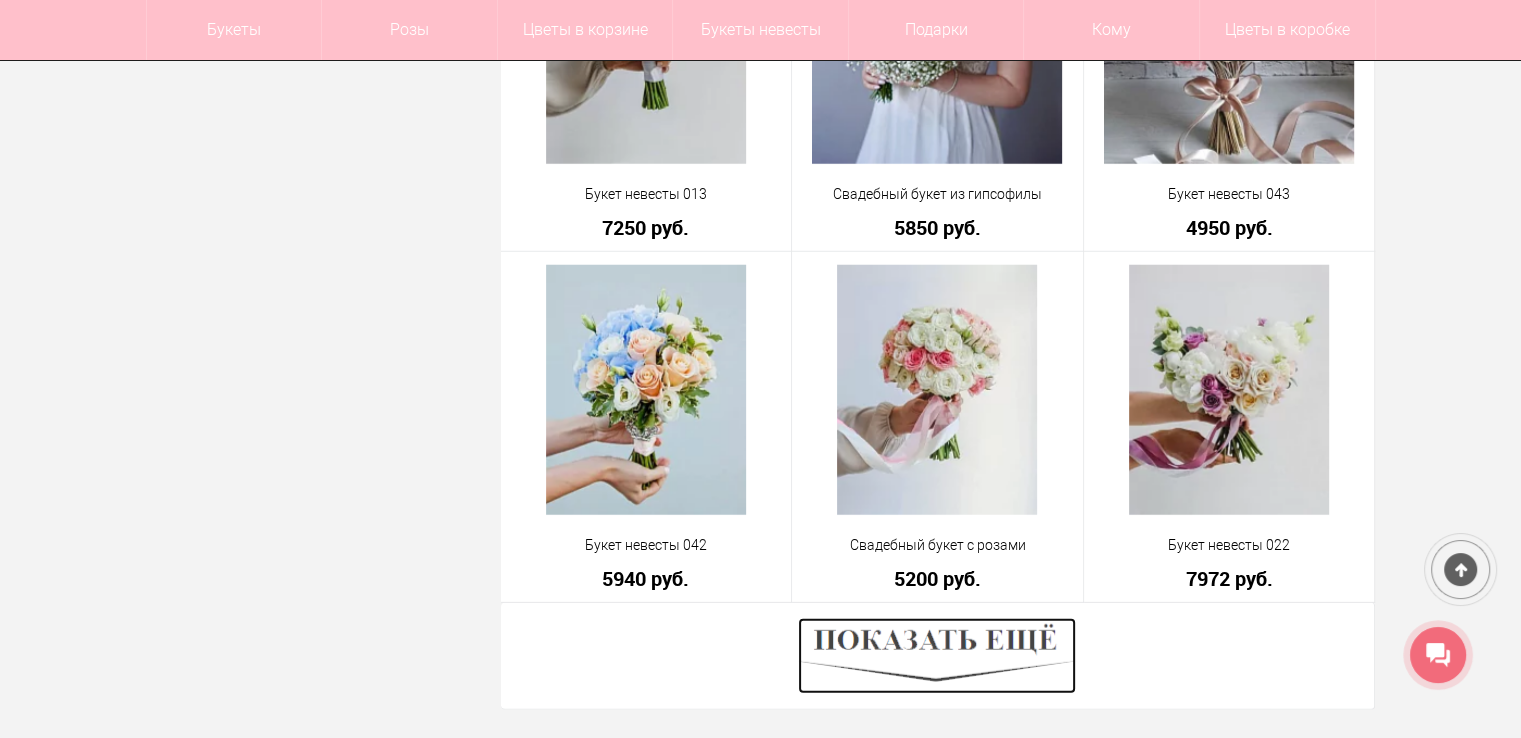 click at bounding box center (937, 656) 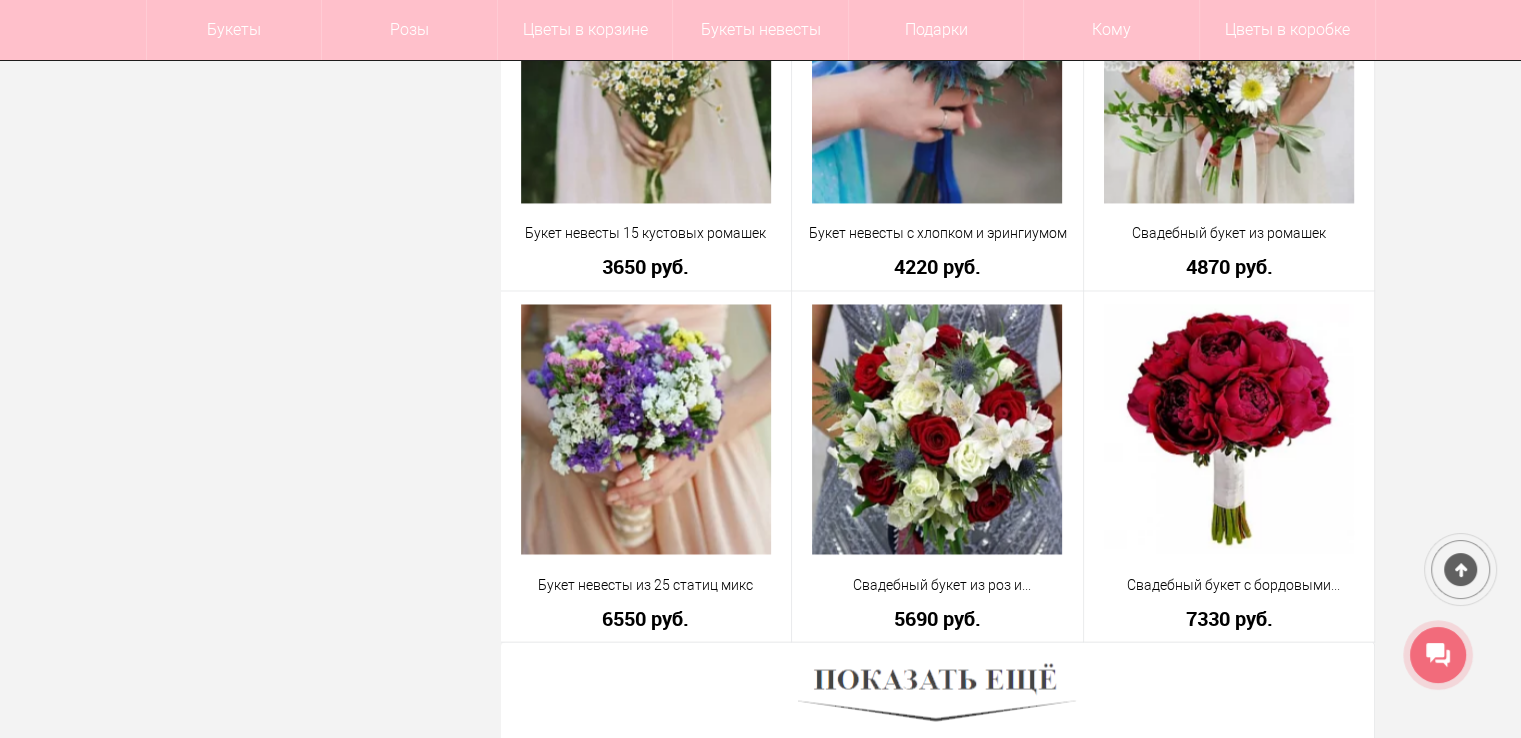scroll, scrollTop: 11100, scrollLeft: 0, axis: vertical 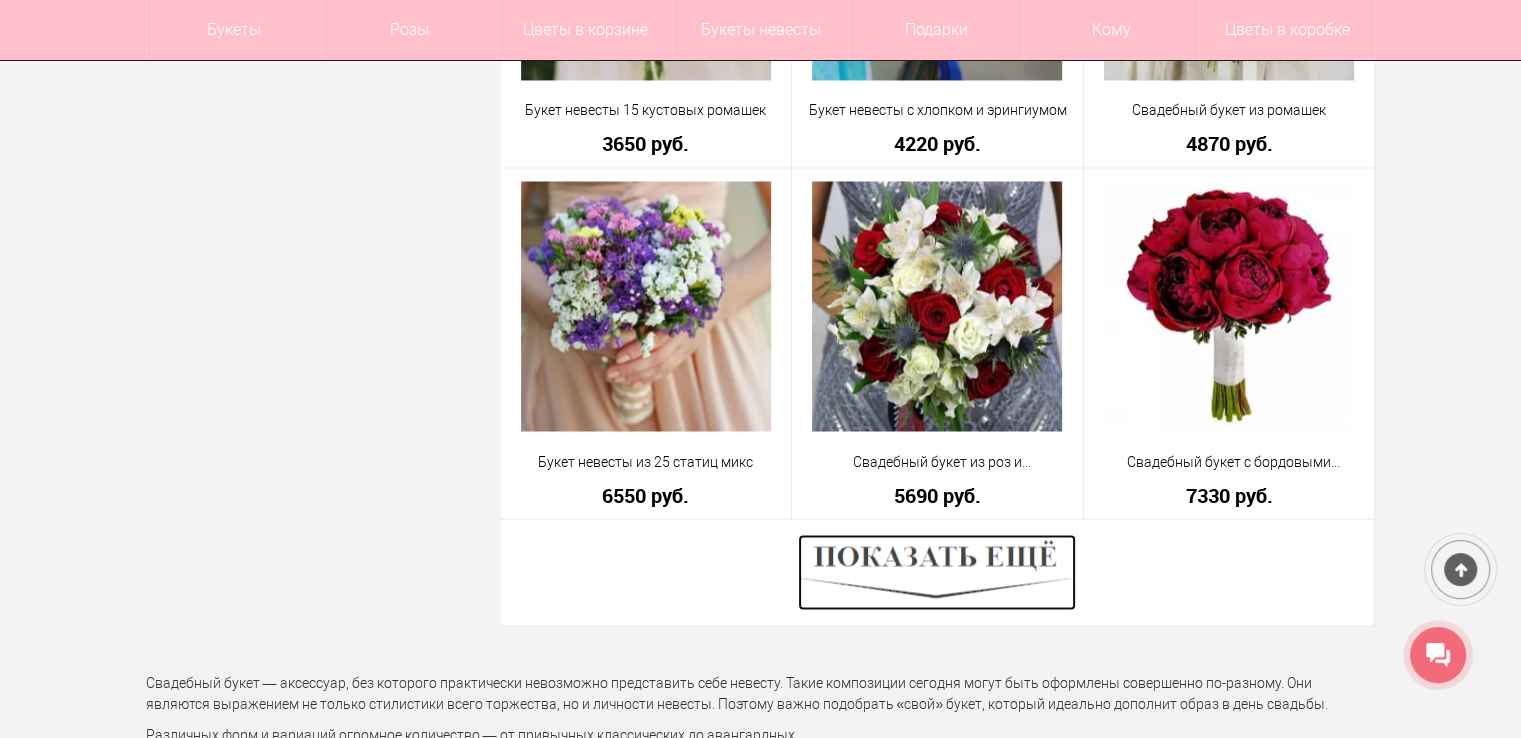 click at bounding box center [937, 572] 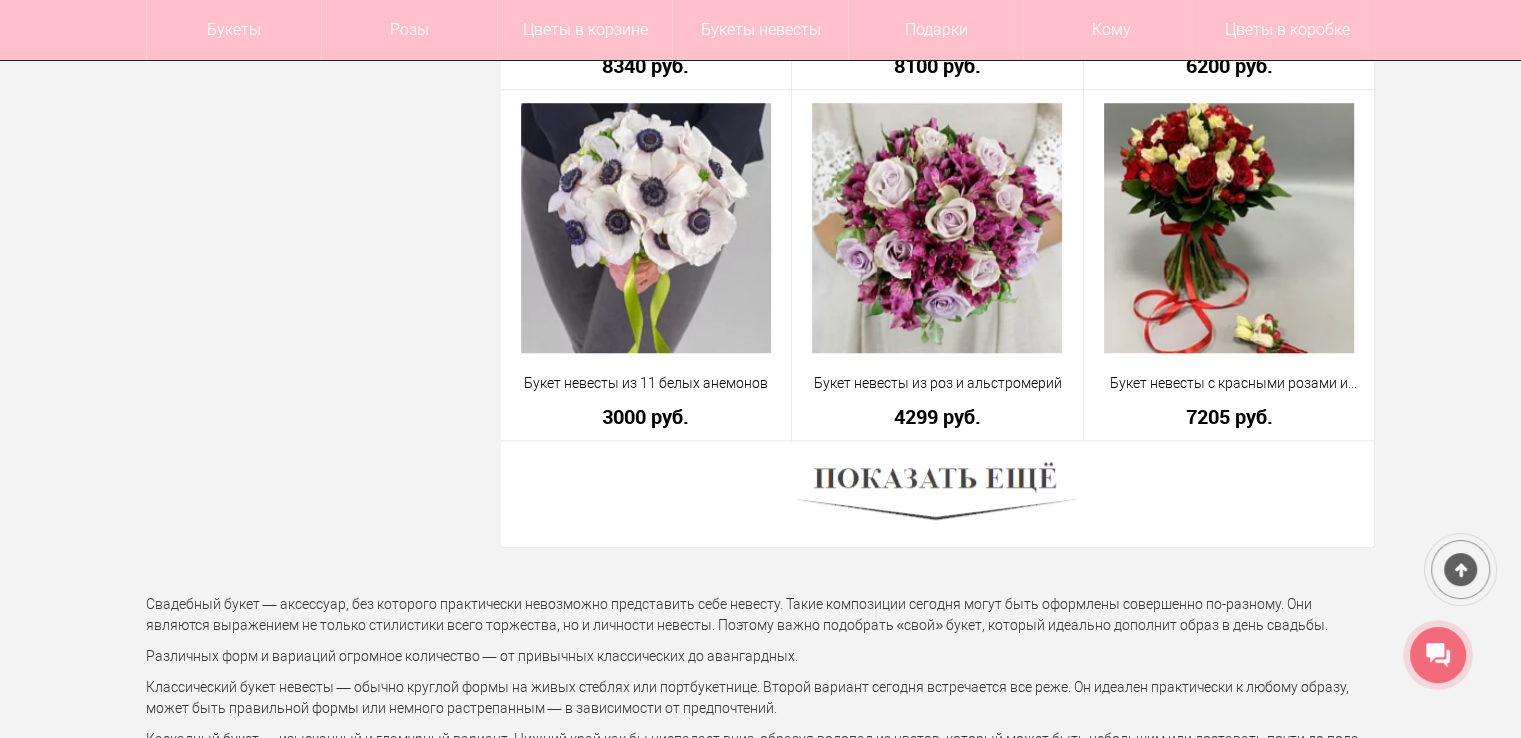 scroll, scrollTop: 16800, scrollLeft: 0, axis: vertical 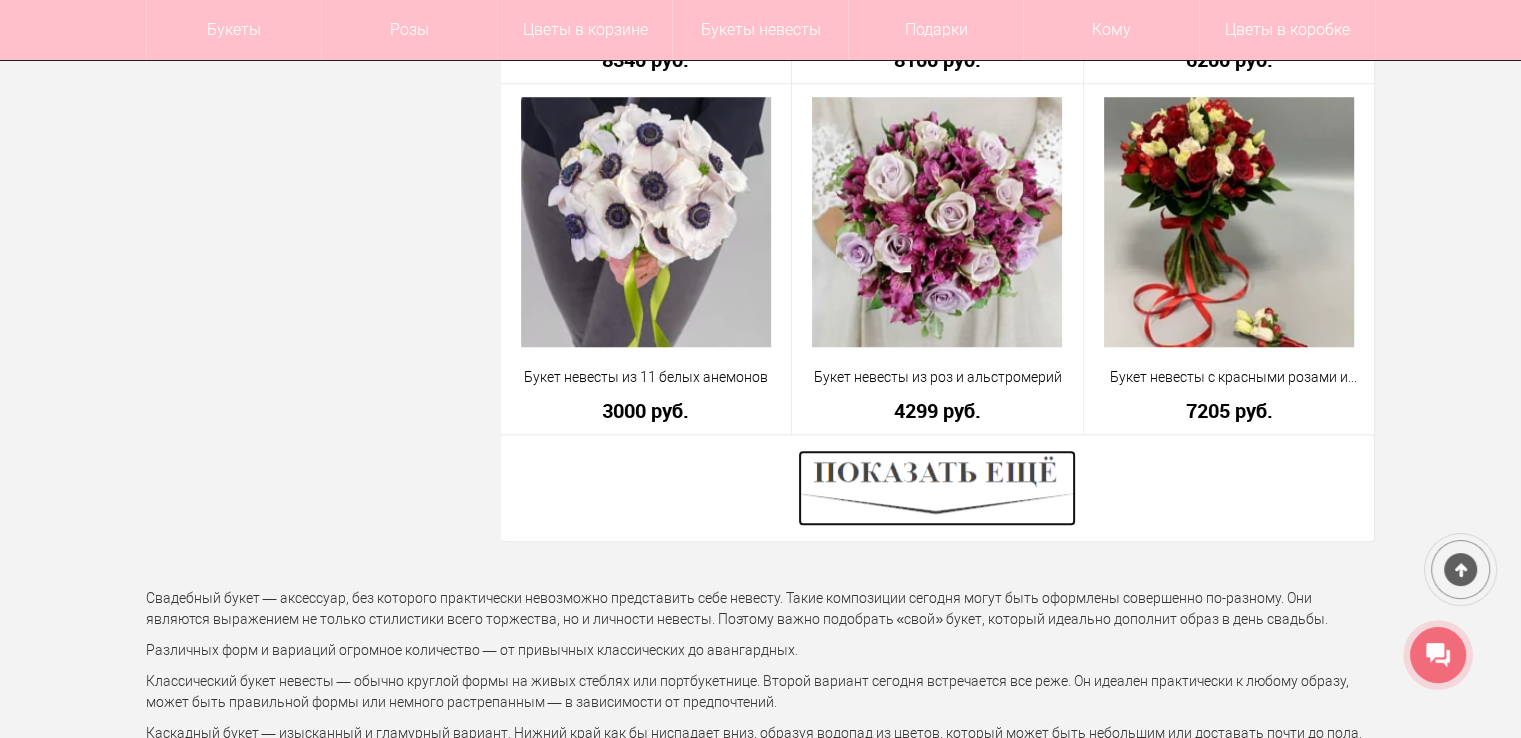 click at bounding box center (937, 488) 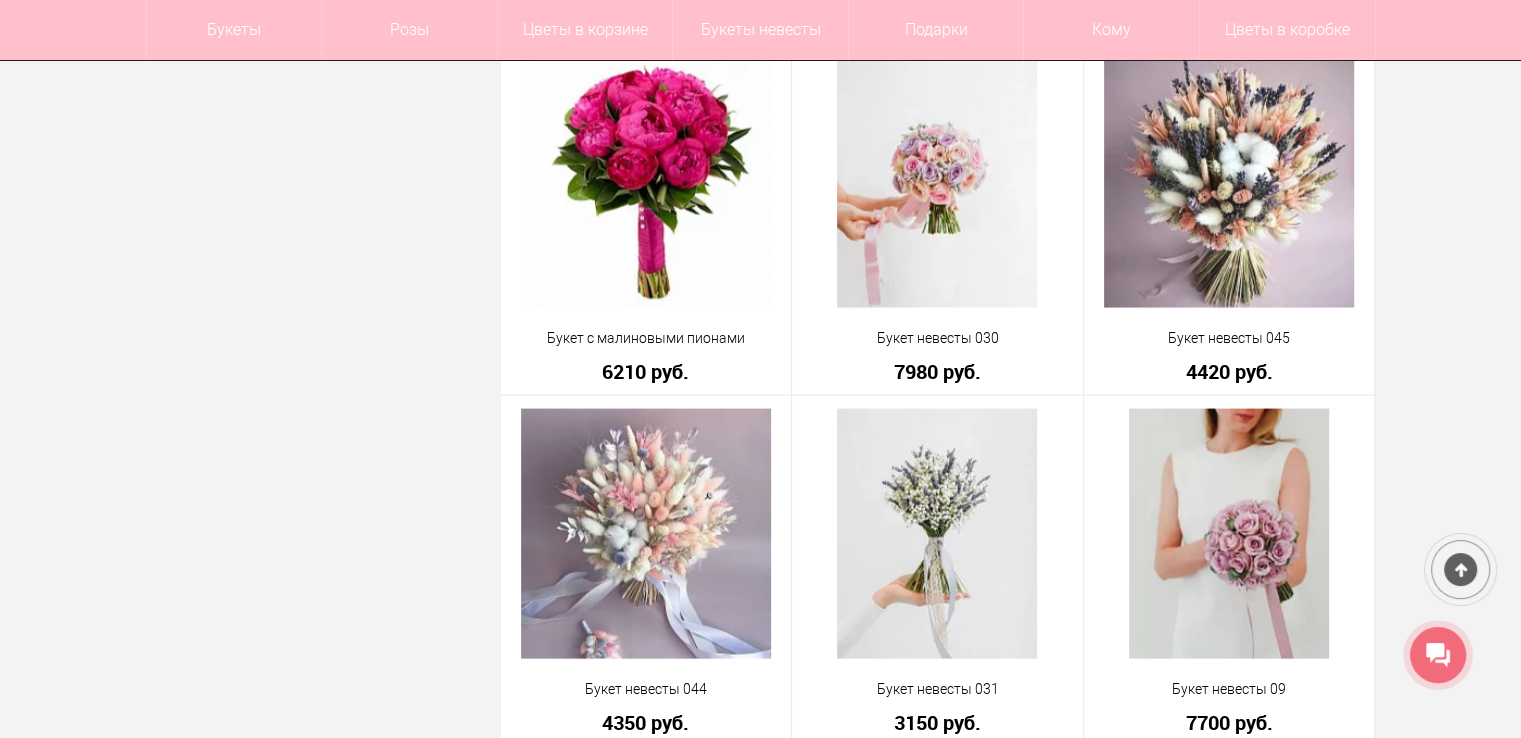 scroll, scrollTop: 19500, scrollLeft: 0, axis: vertical 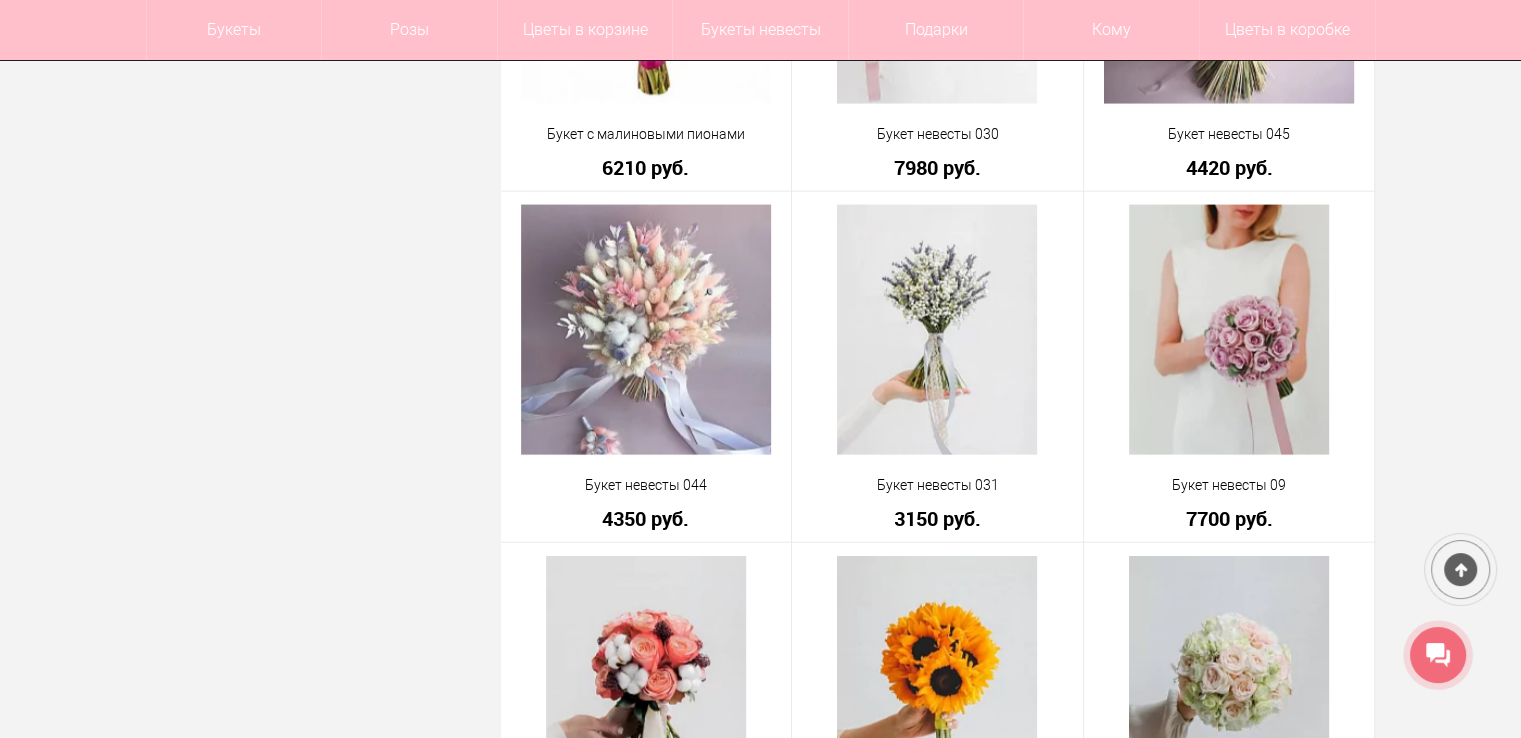 drag, startPoint x: 961, startPoint y: 385, endPoint x: 1466, endPoint y: 353, distance: 506.01285 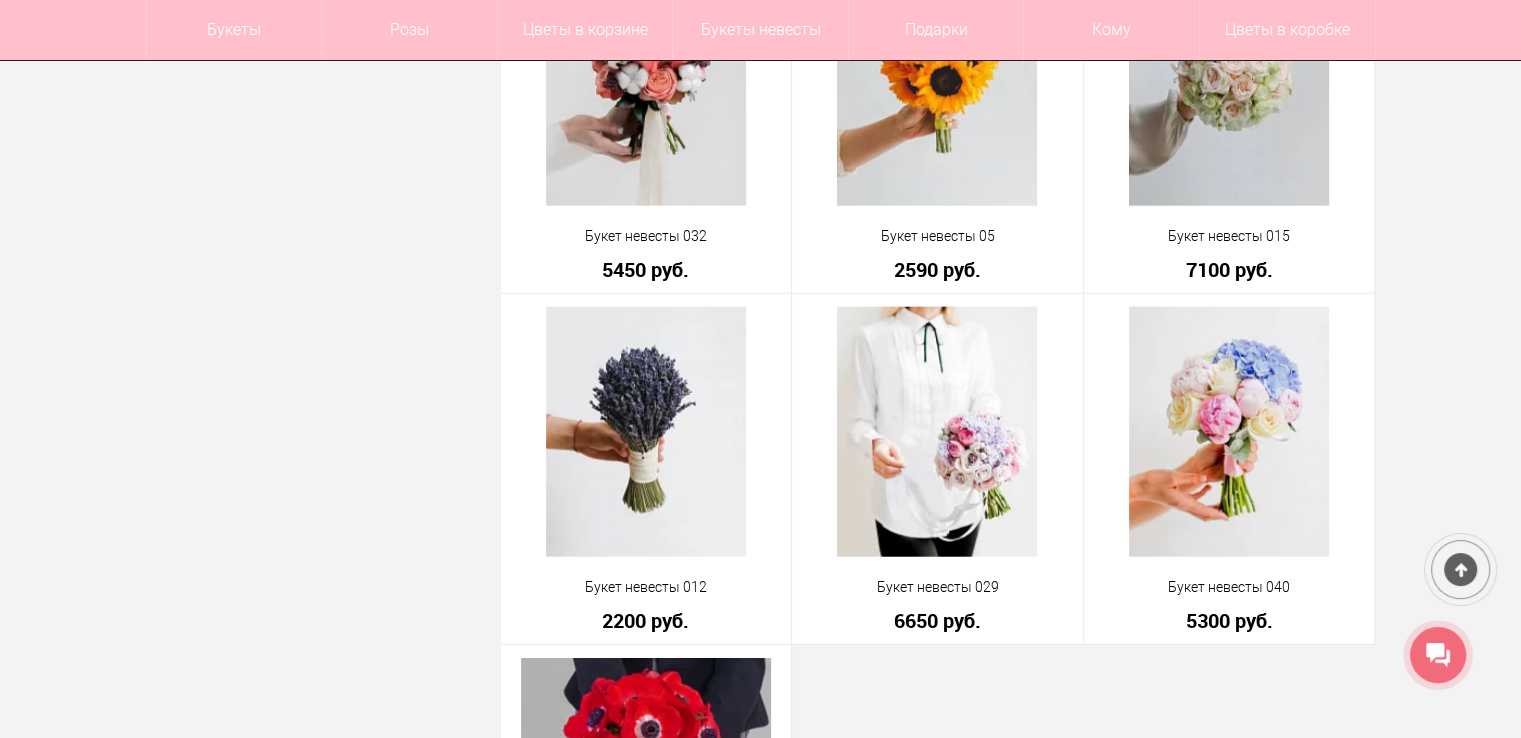 scroll, scrollTop: 20400, scrollLeft: 0, axis: vertical 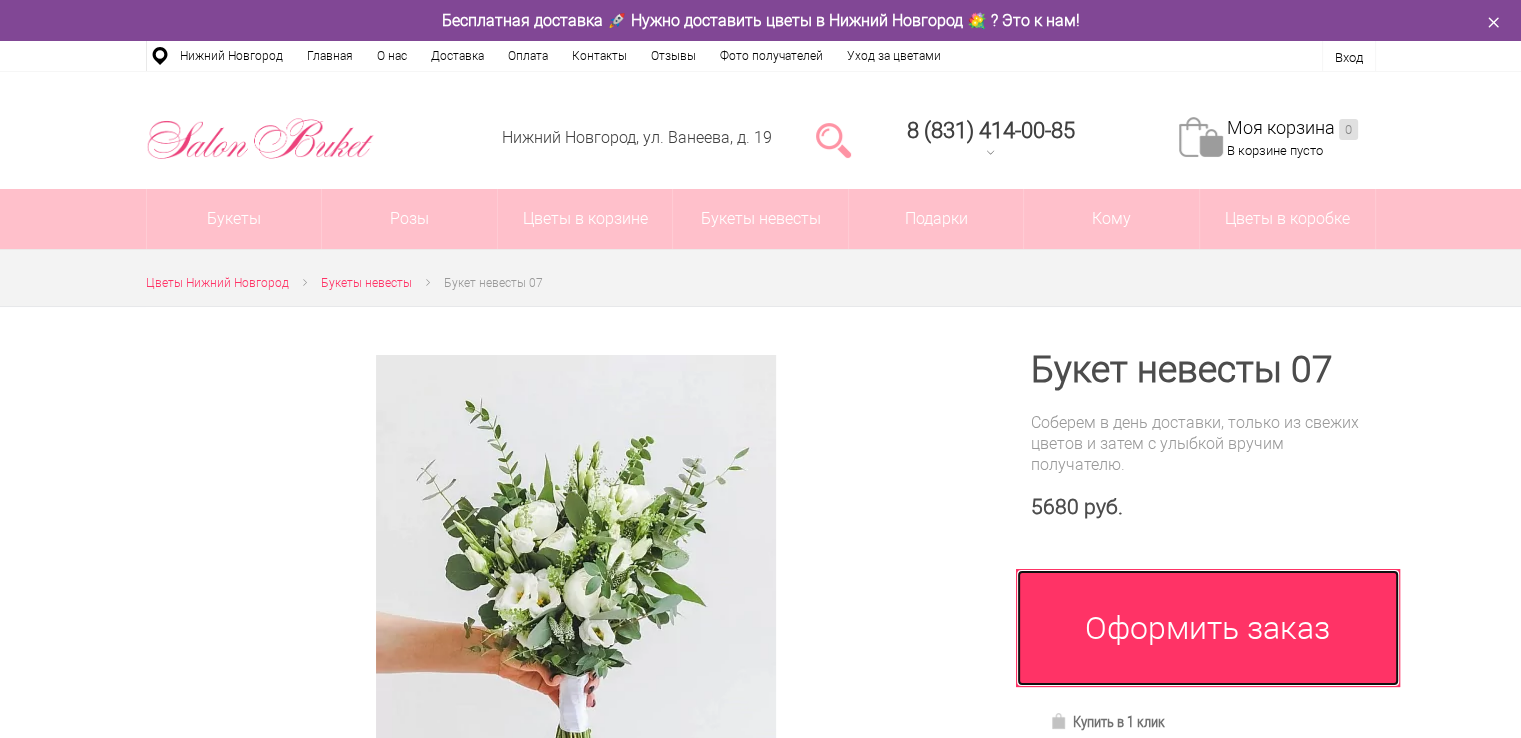click on "Оформить заказ" at bounding box center (1208, 628) 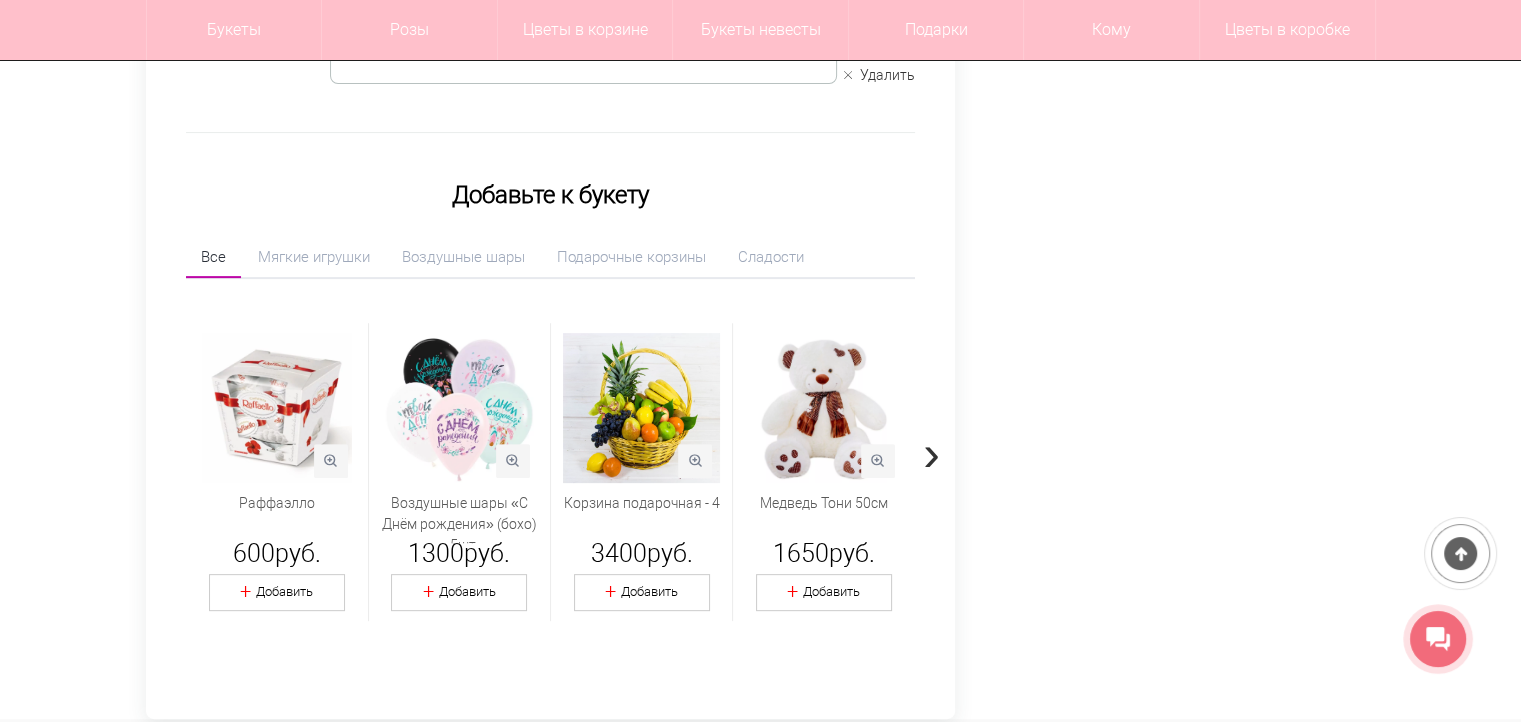 scroll, scrollTop: 160, scrollLeft: 0, axis: vertical 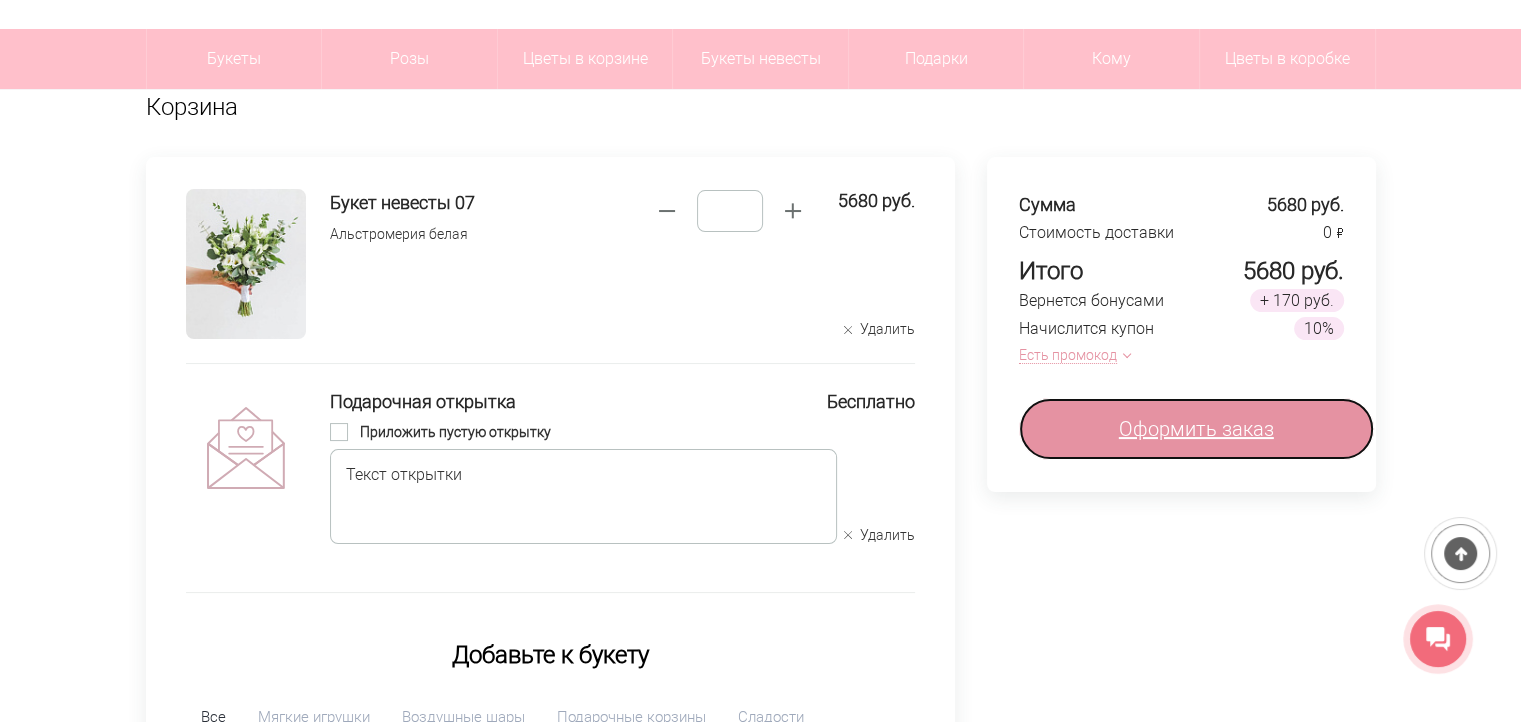 click on "Оформить заказ" at bounding box center (1196, 429) 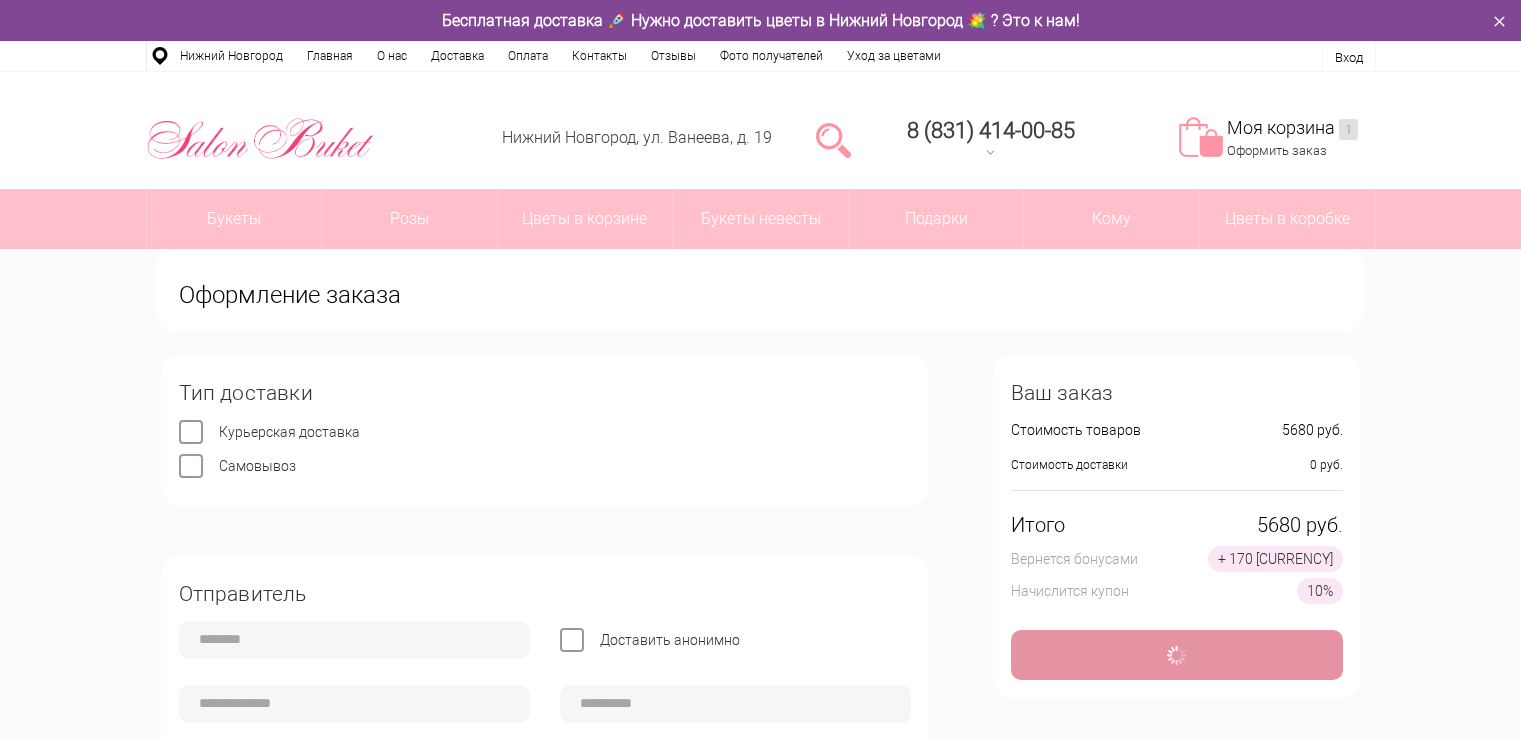 scroll, scrollTop: 0, scrollLeft: 0, axis: both 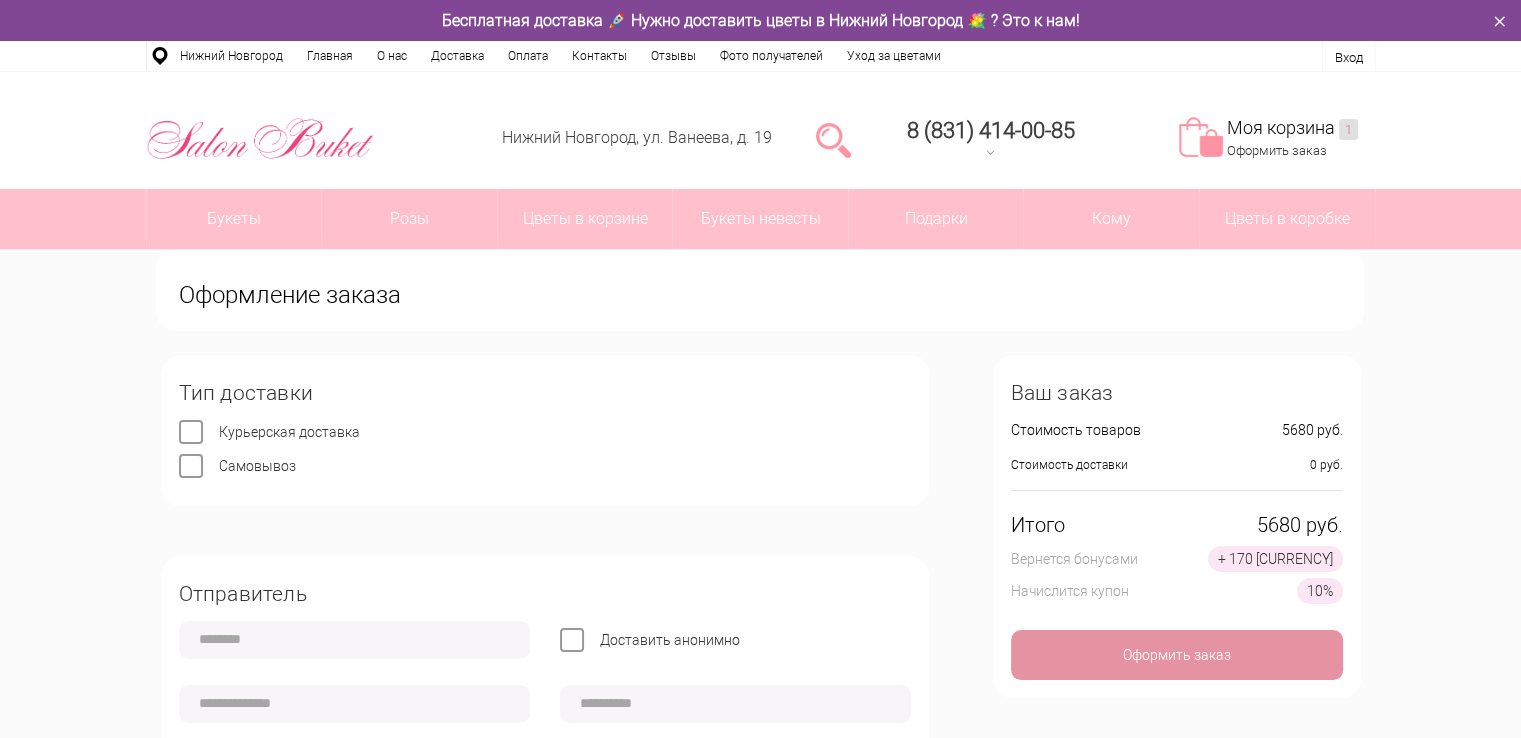type on "**********" 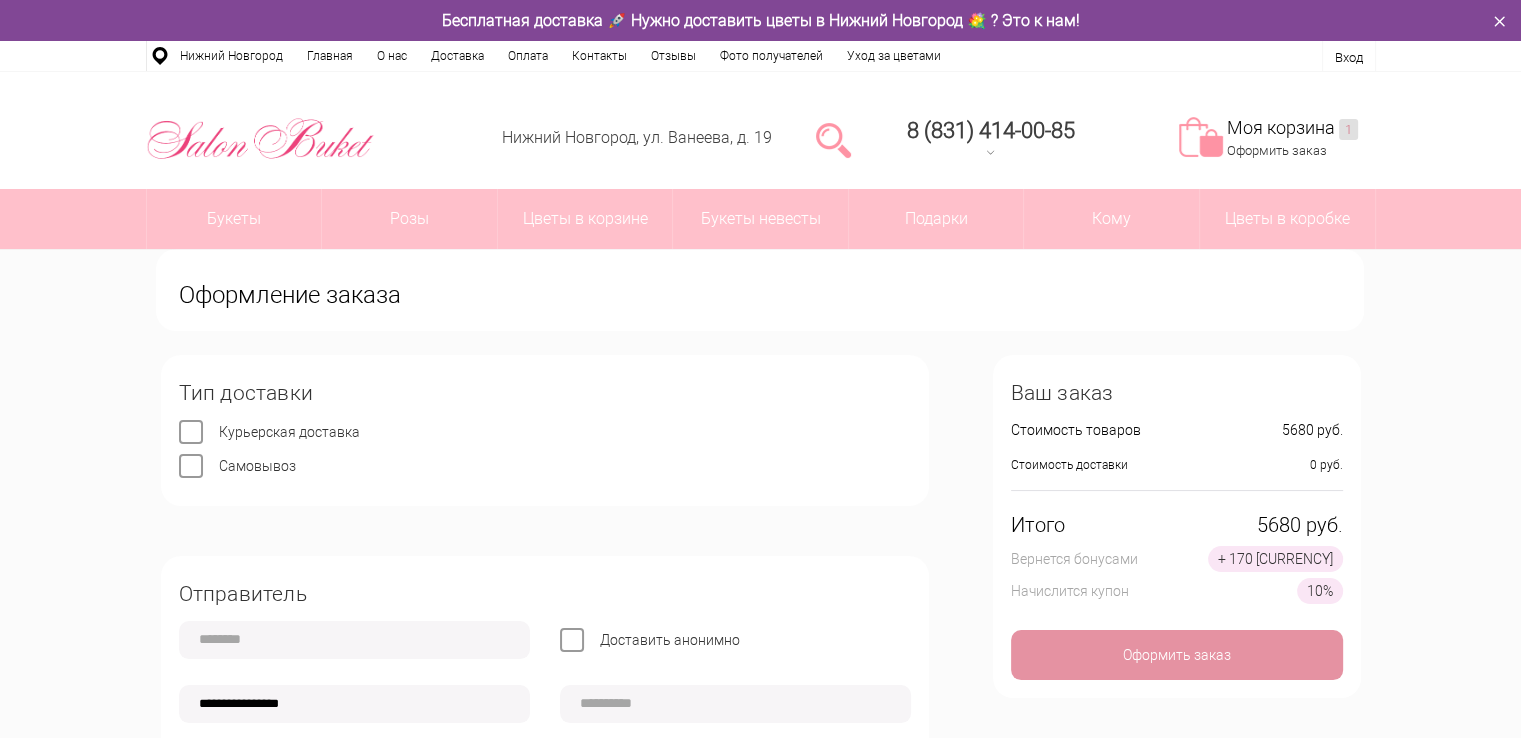 click on "Самовывоз" at bounding box center (257, 466) 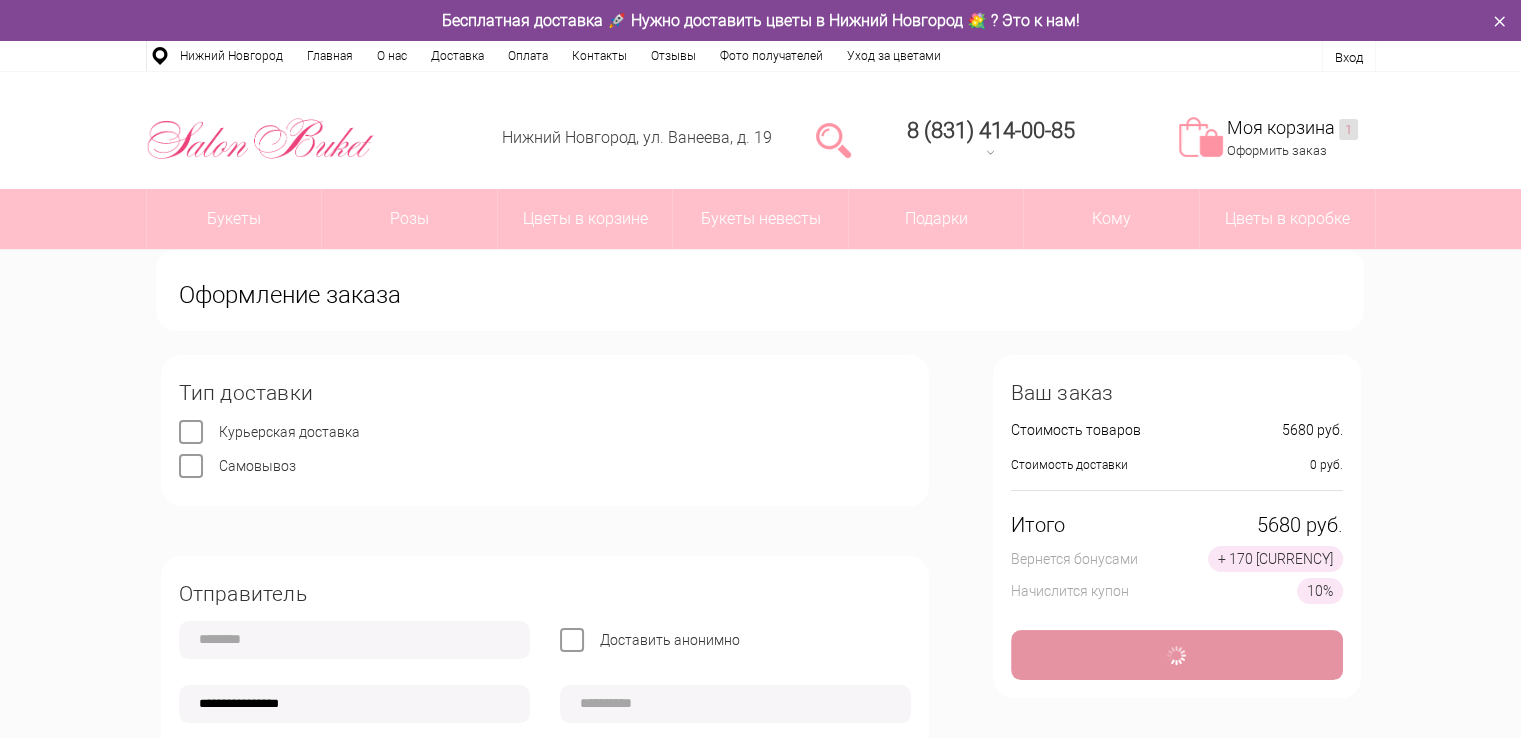 type on "*" 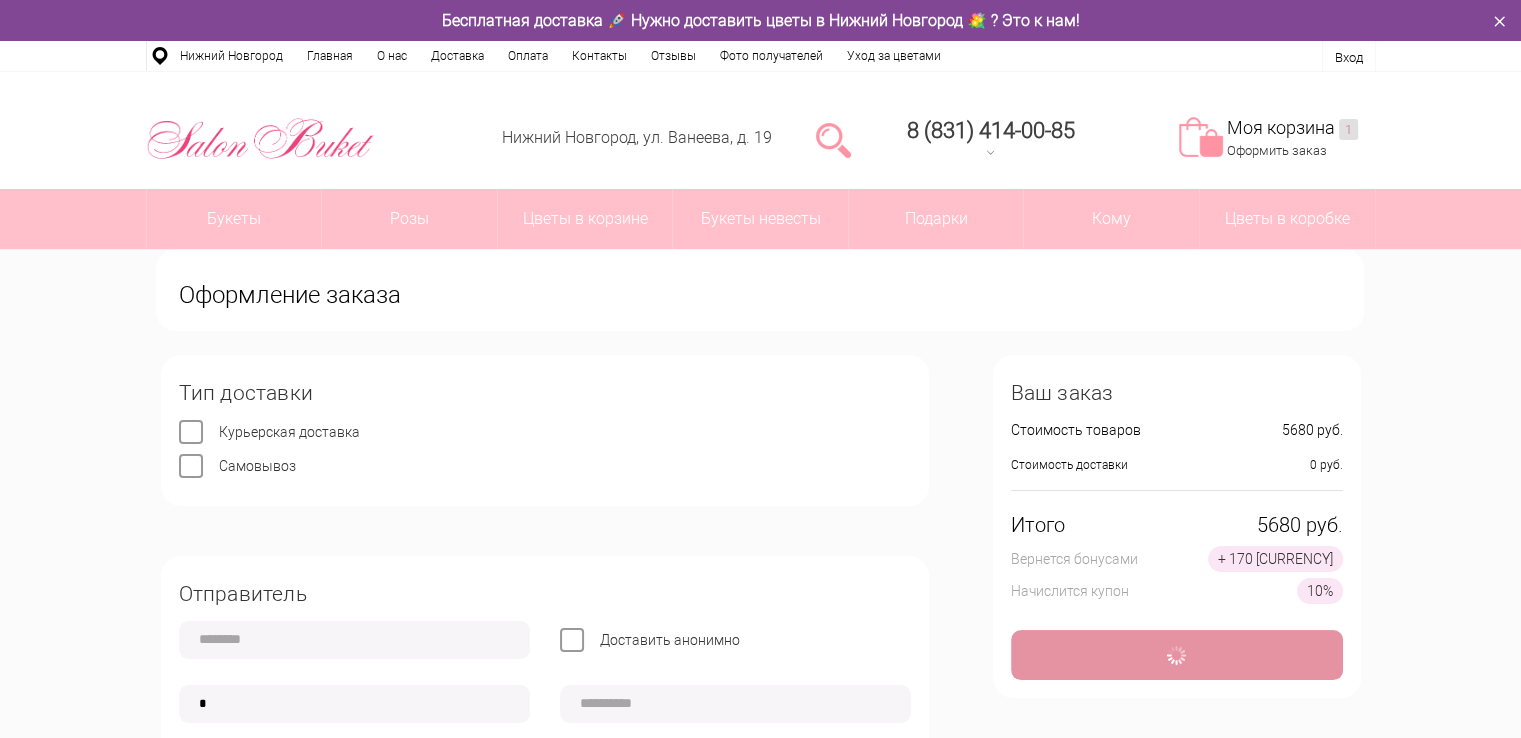 type 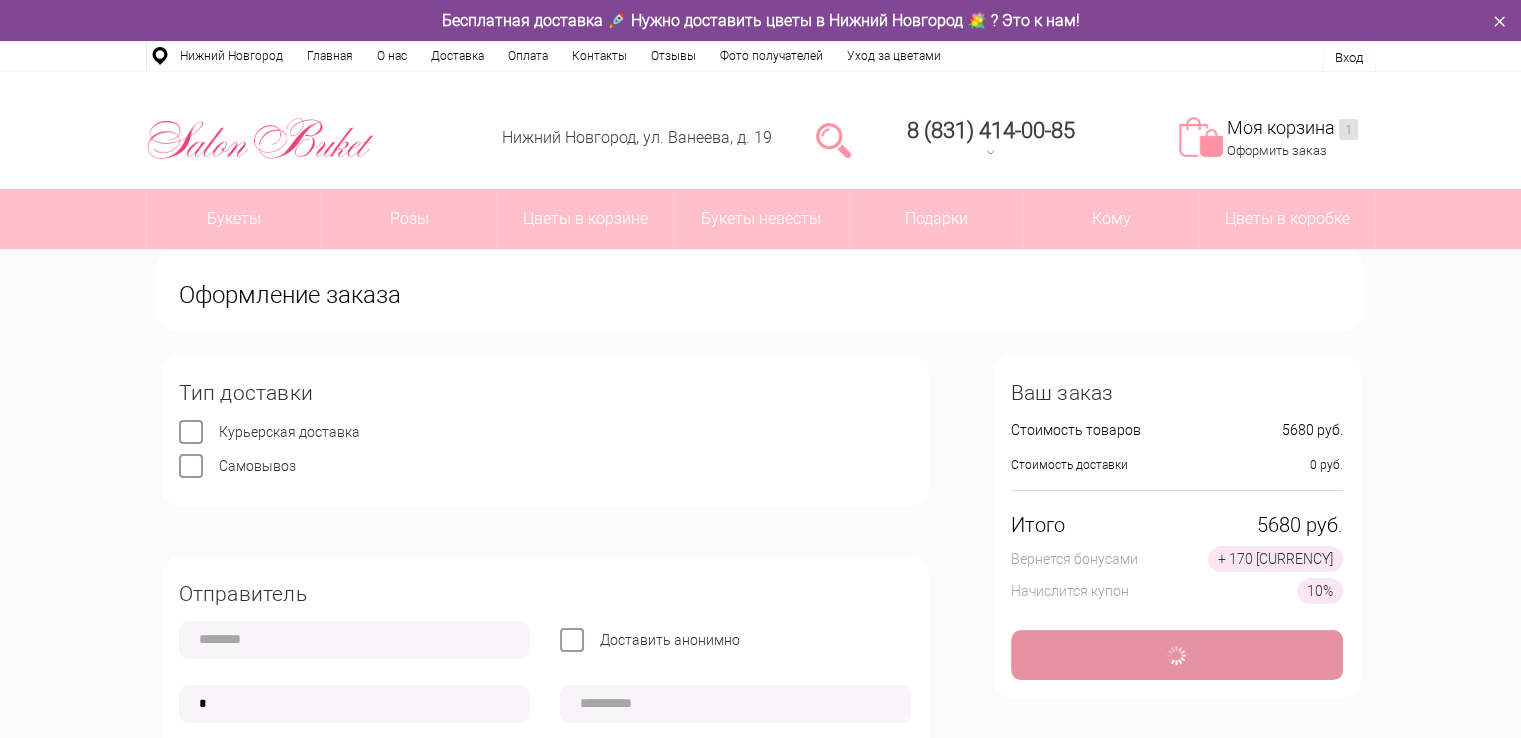 type 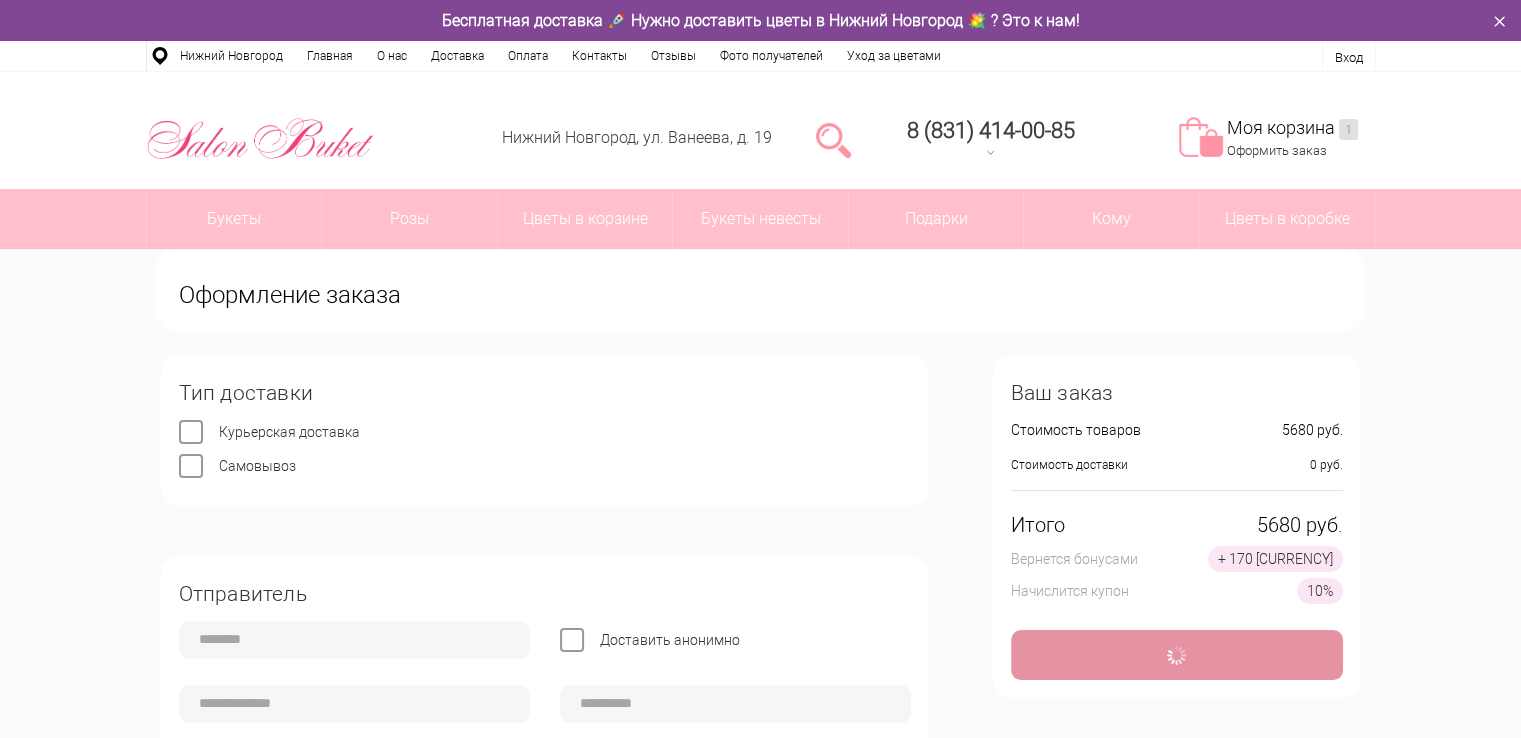 type on "**********" 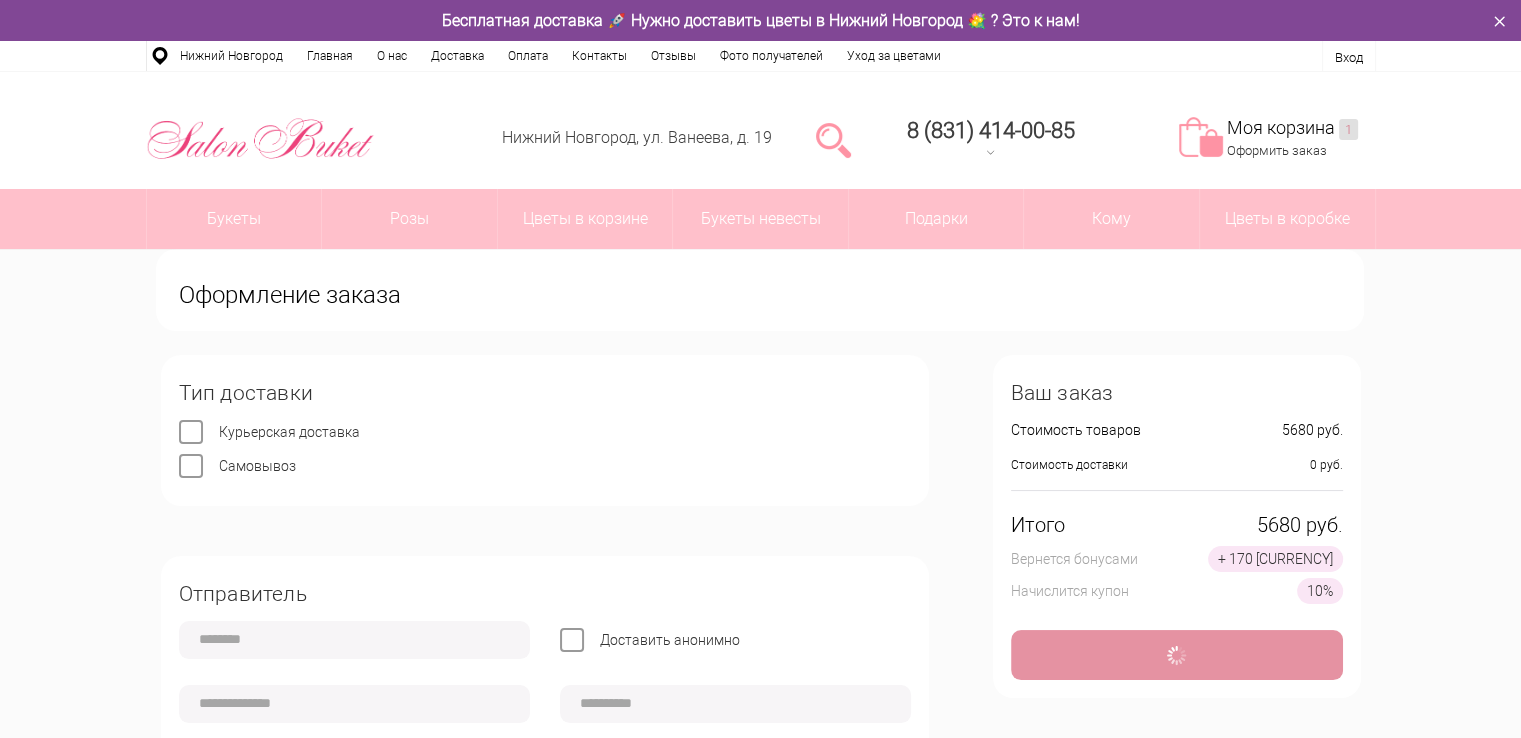 type on "**********" 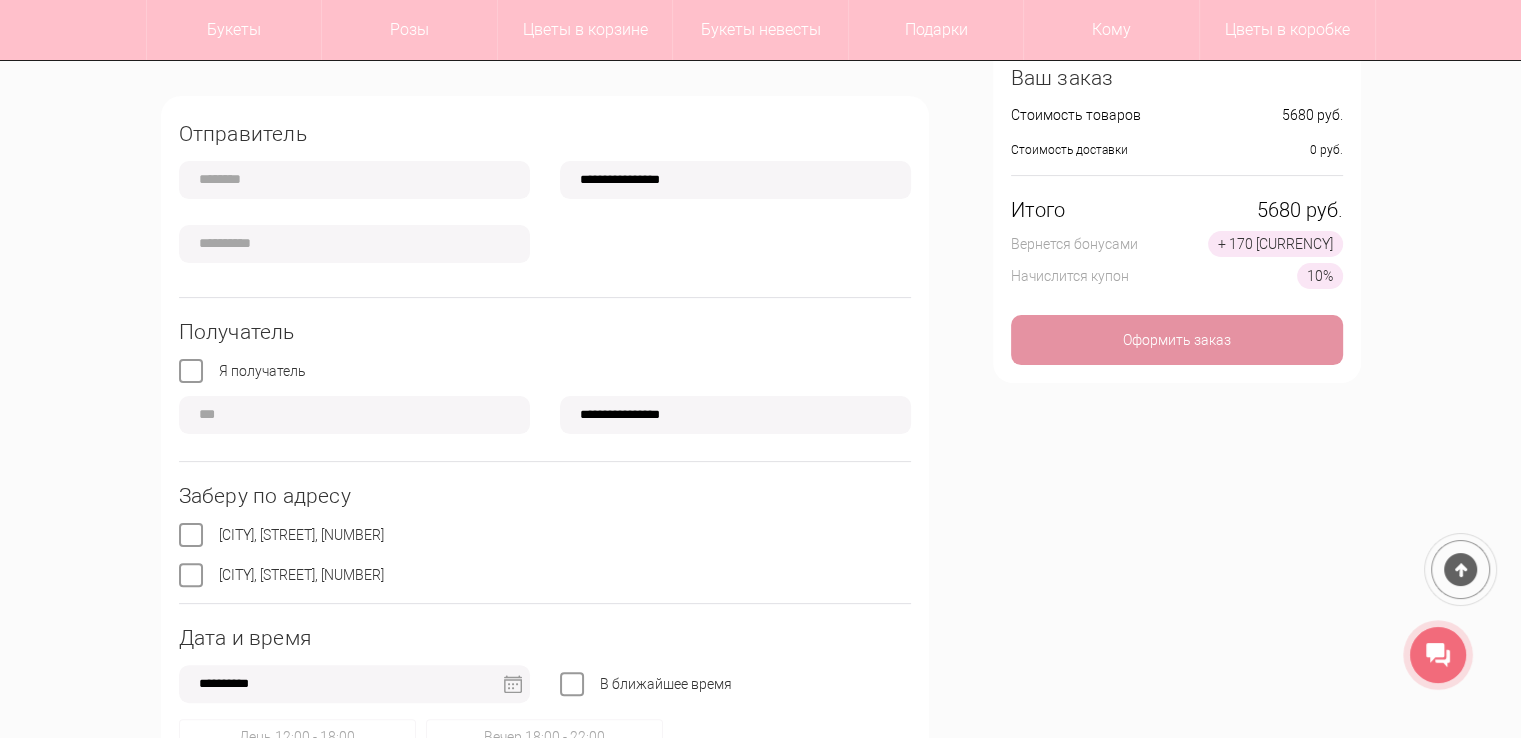 scroll, scrollTop: 600, scrollLeft: 0, axis: vertical 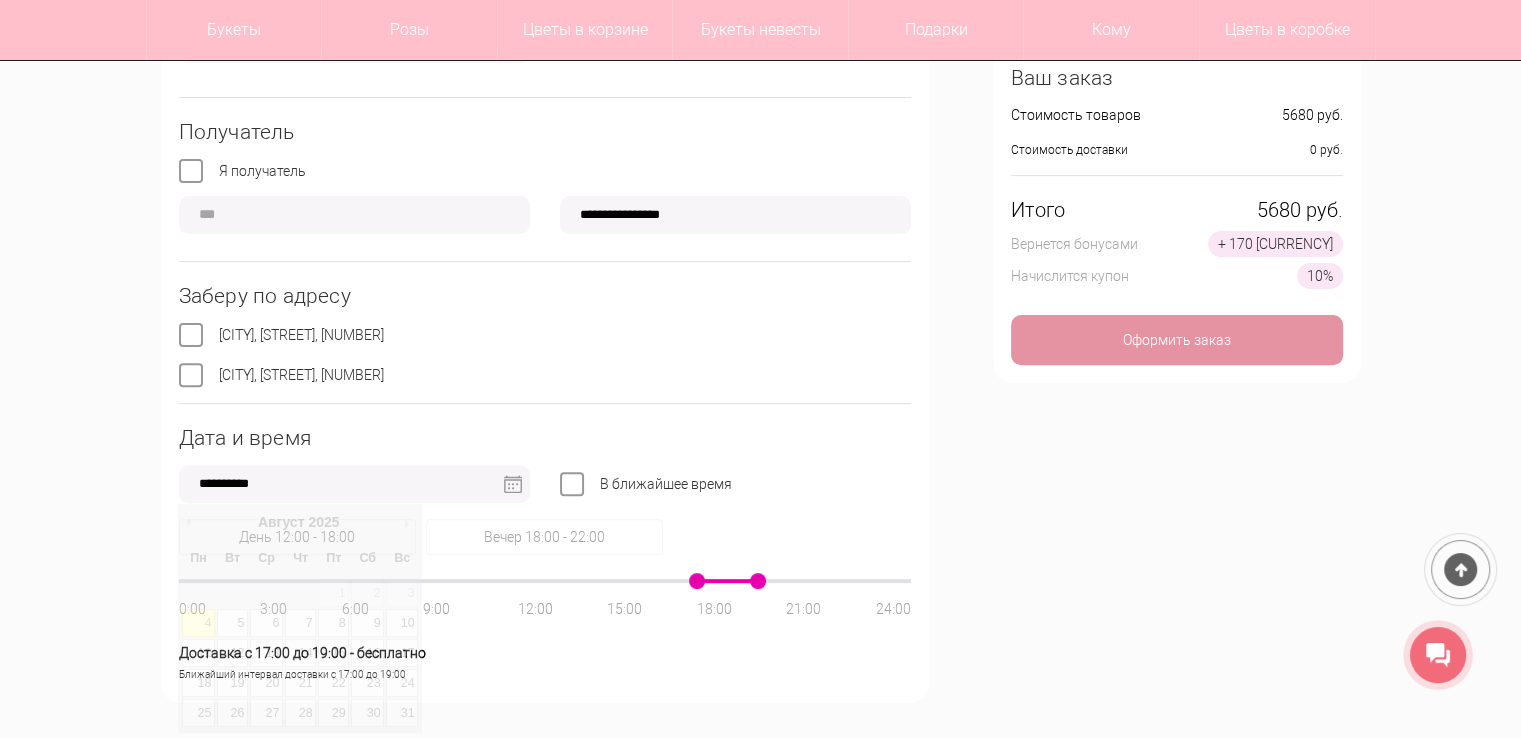 click on "**********" at bounding box center (354, 484) 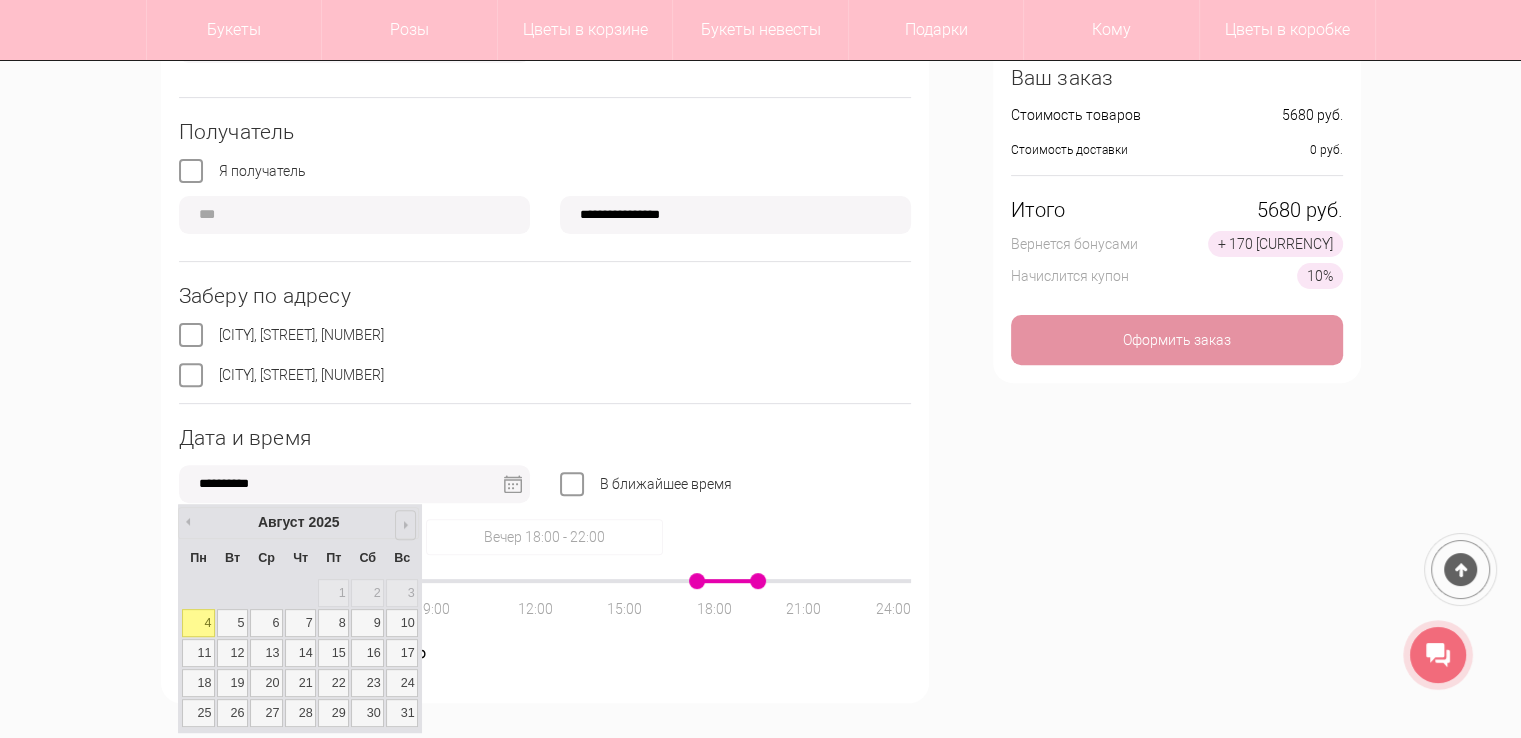 click on "След" at bounding box center (417, 525) 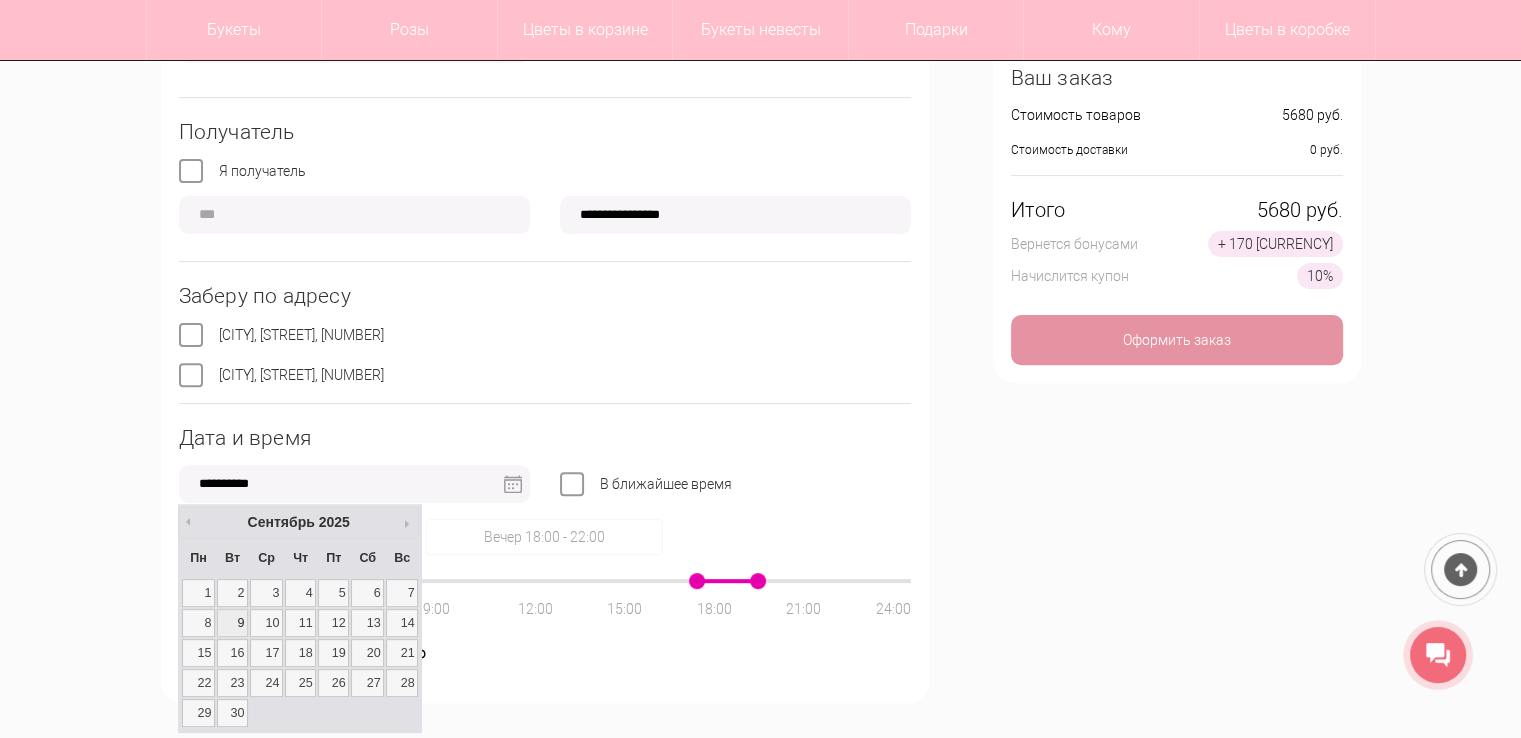 click on "9" at bounding box center [232, 623] 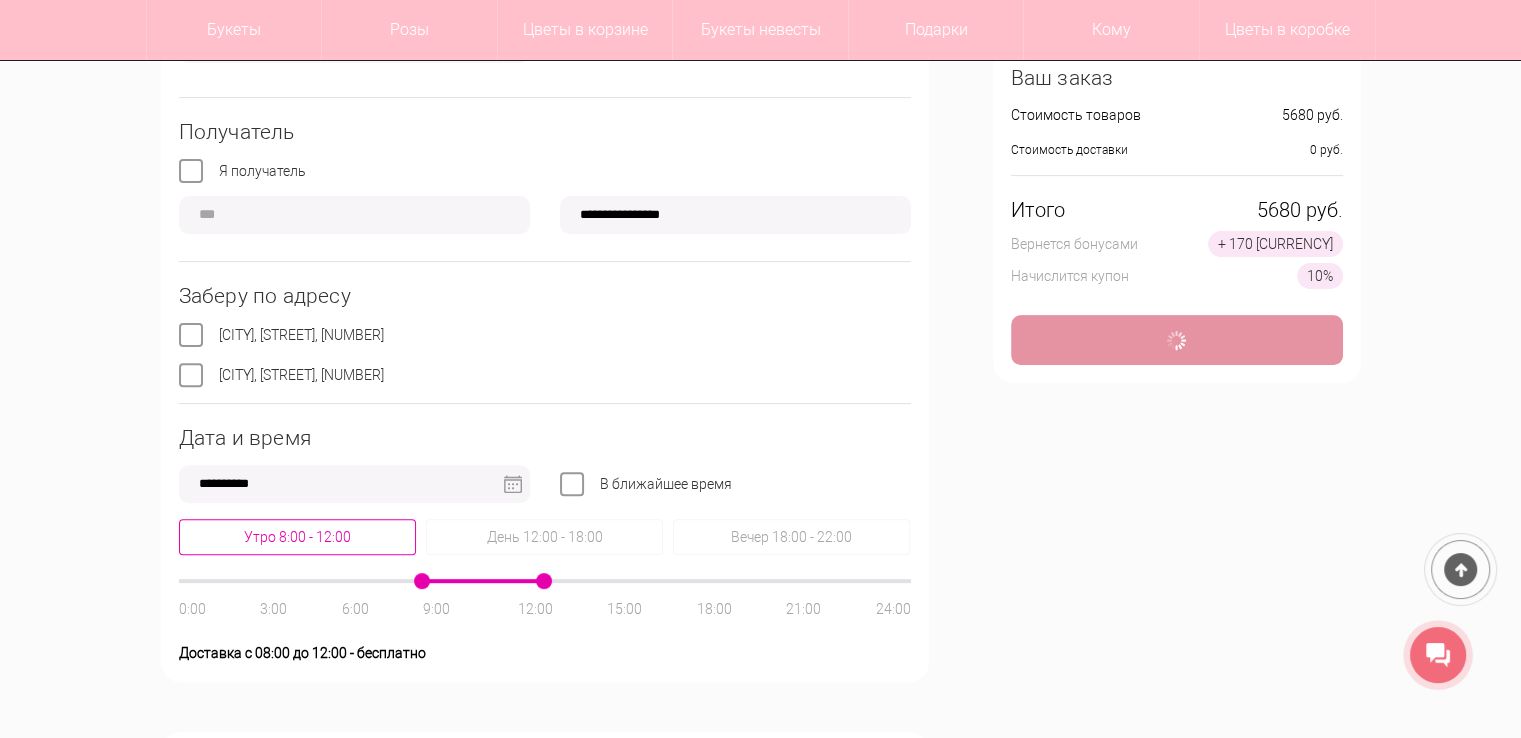 type on "*" 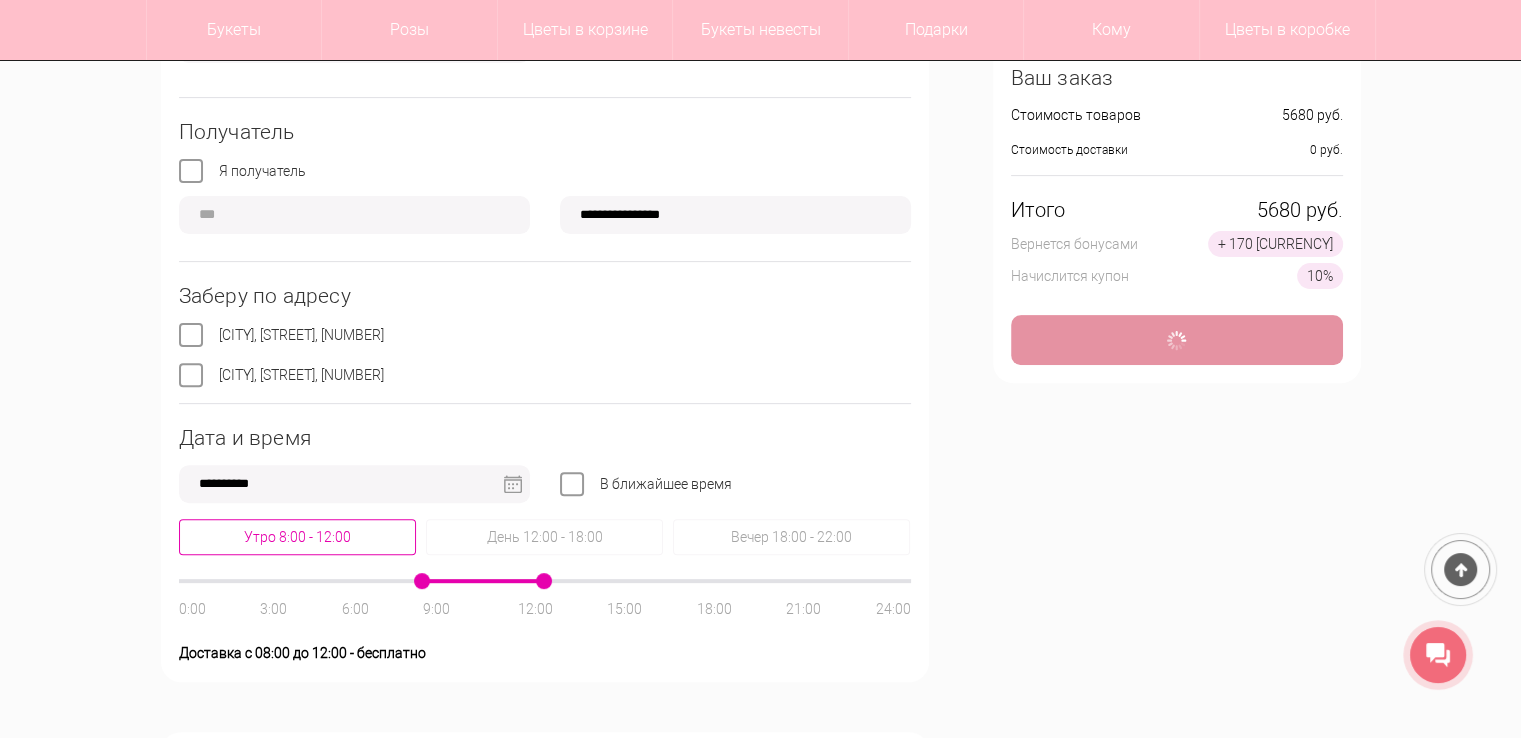 type 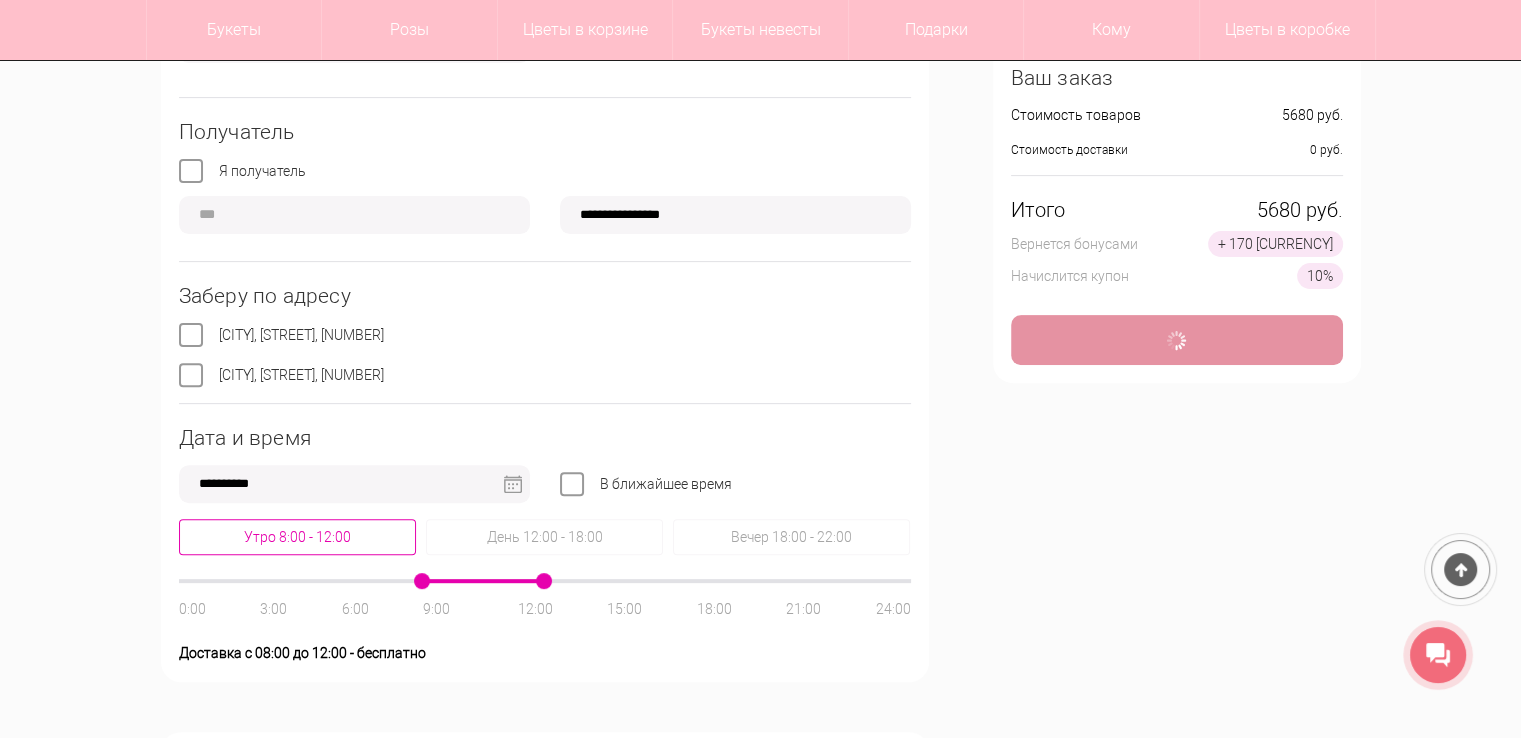 type 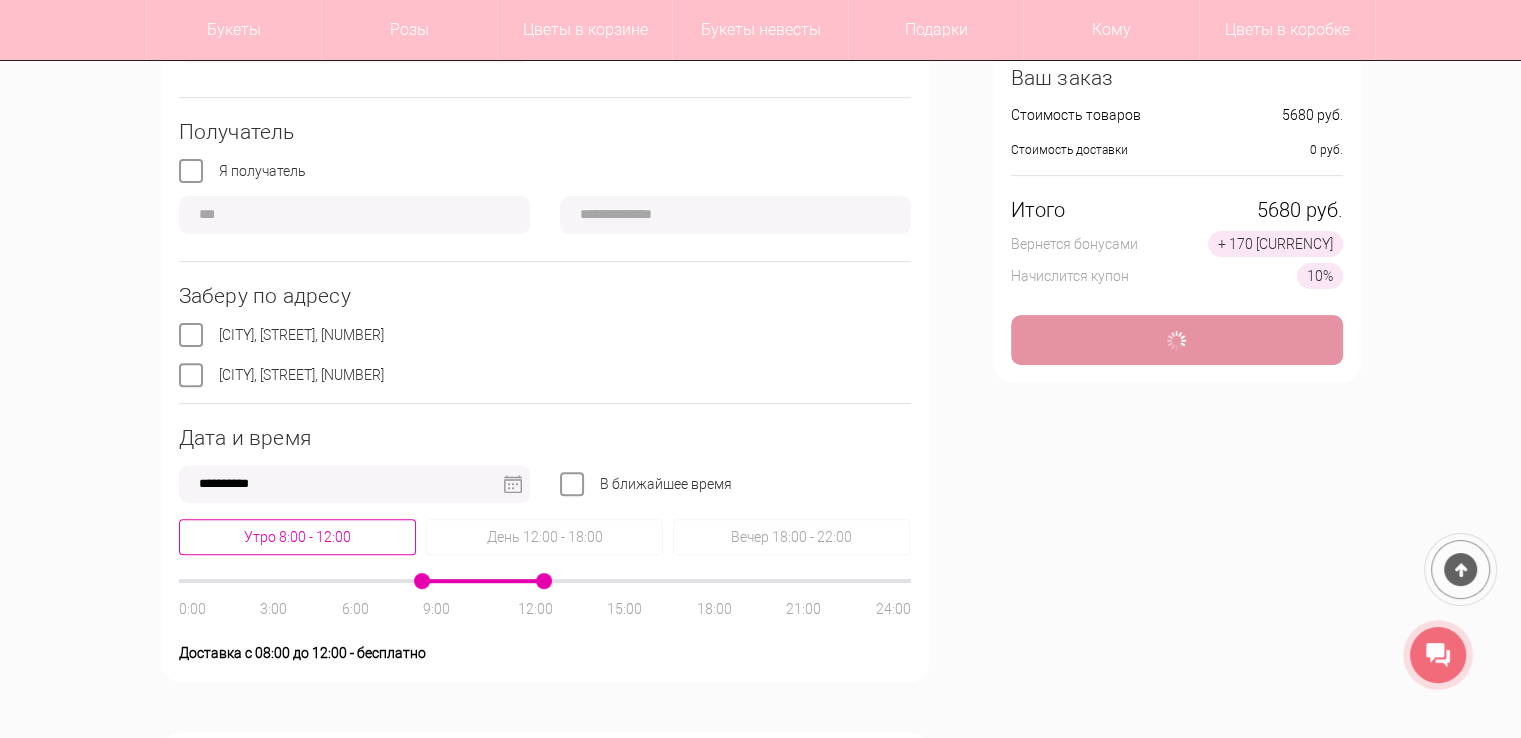 type on "**********" 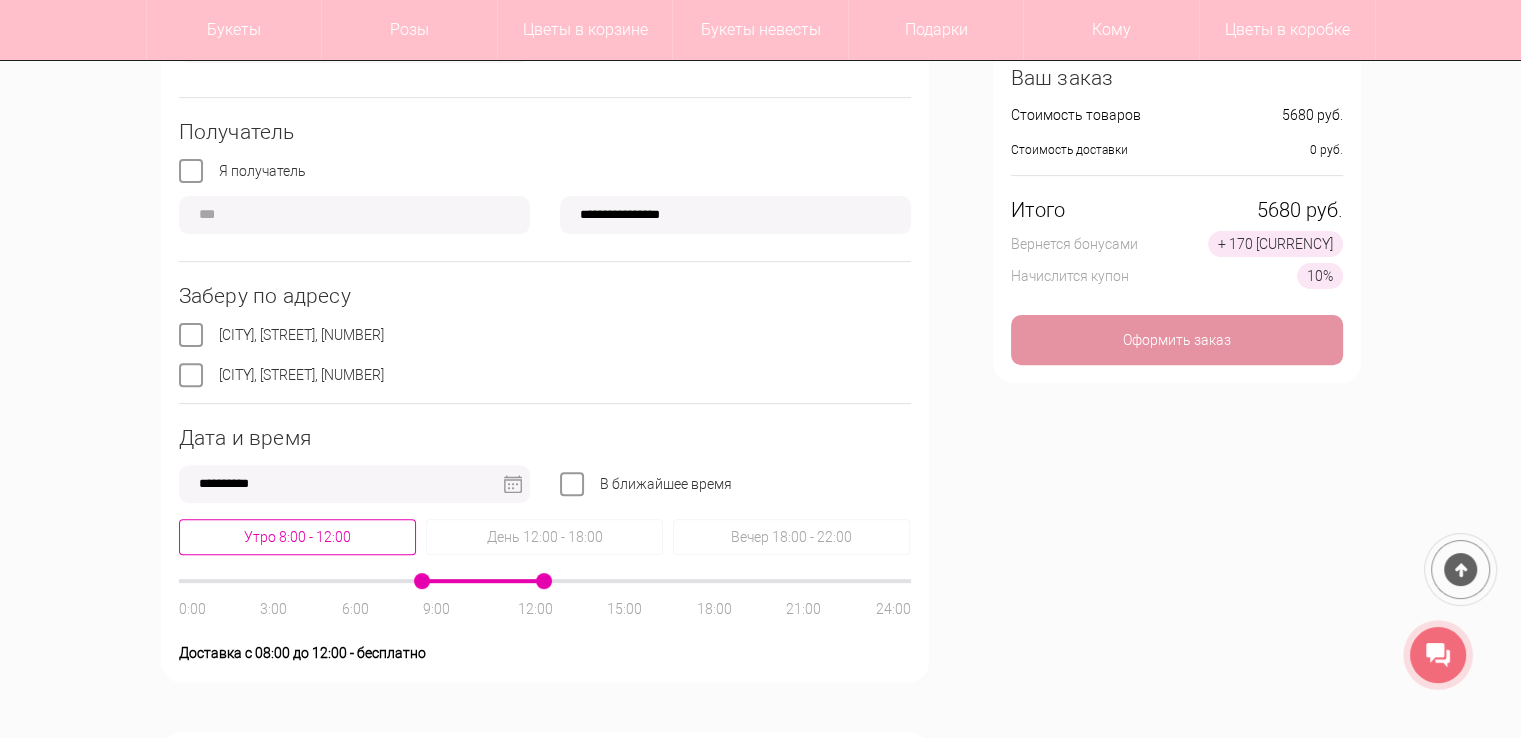 drag, startPoint x: 480, startPoint y: 581, endPoint x: 430, endPoint y: 581, distance: 50 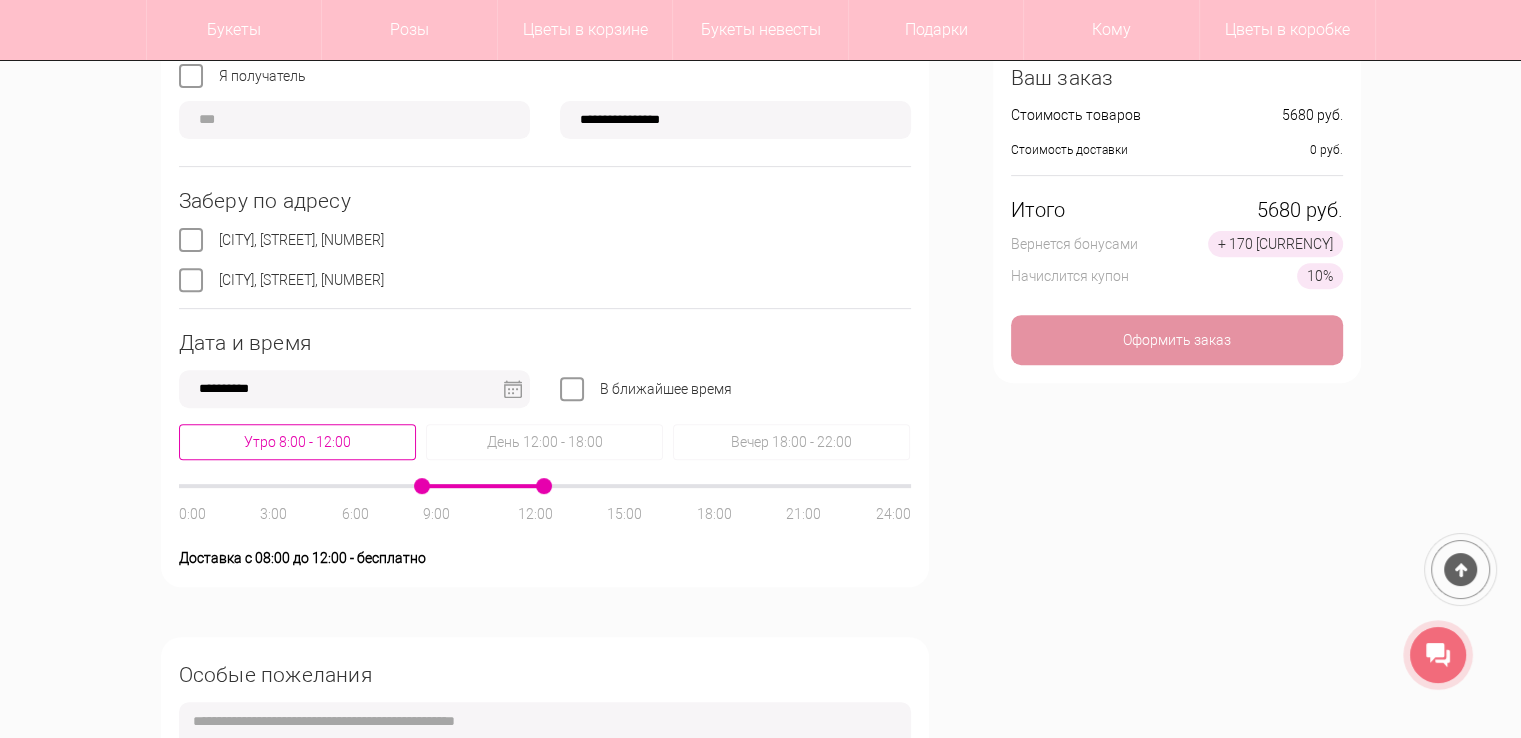 scroll, scrollTop: 900, scrollLeft: 0, axis: vertical 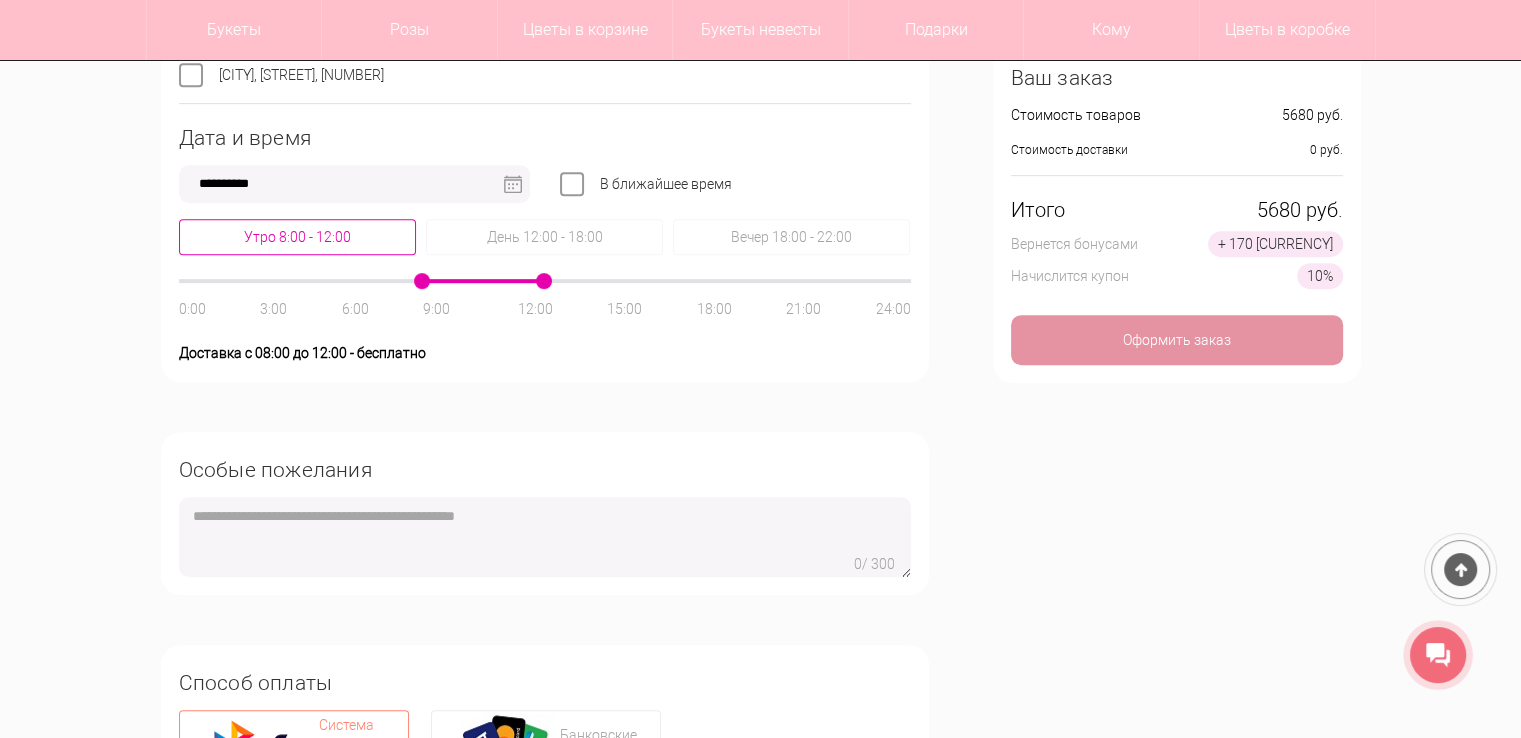 drag, startPoint x: 308, startPoint y: 537, endPoint x: 304, endPoint y: 525, distance: 12.649111 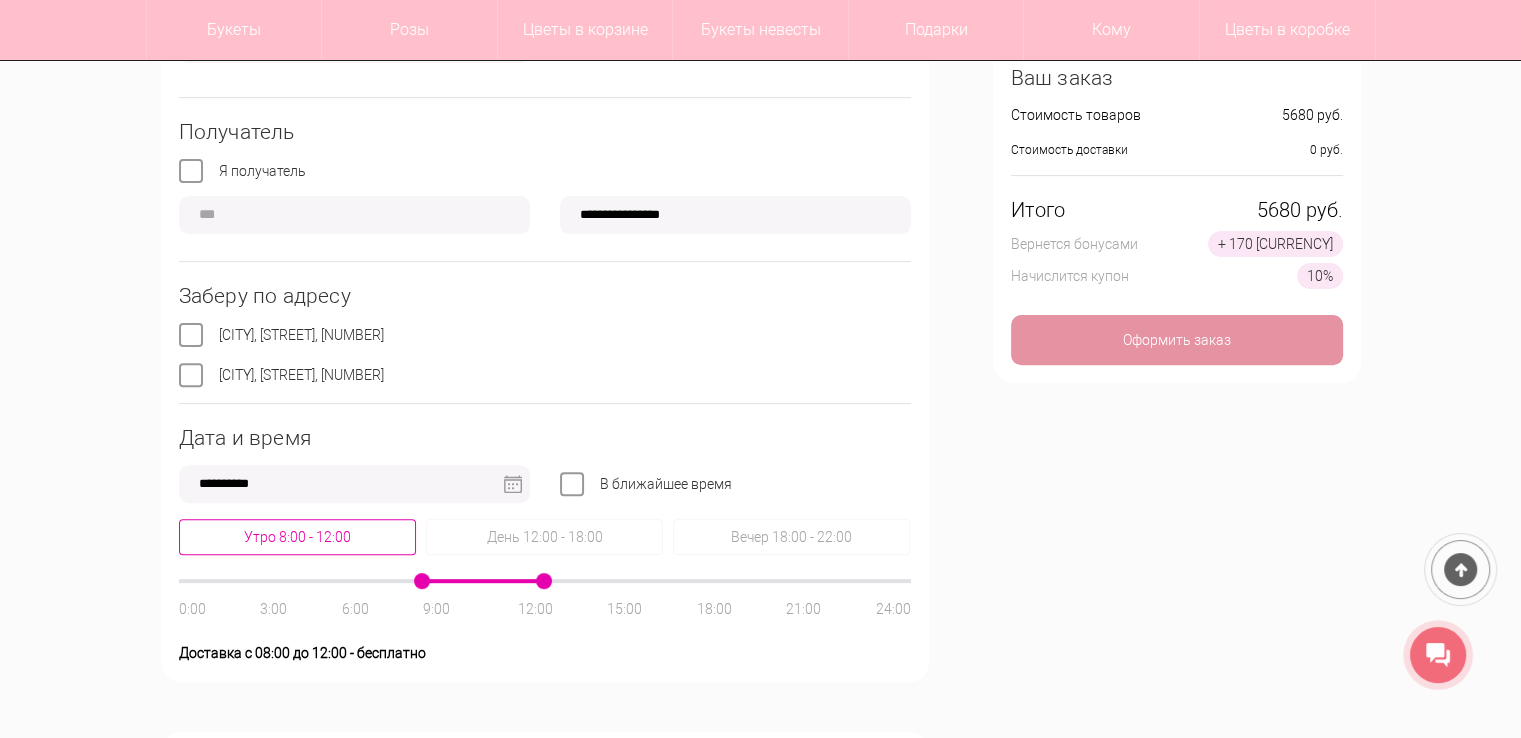 scroll, scrollTop: 300, scrollLeft: 0, axis: vertical 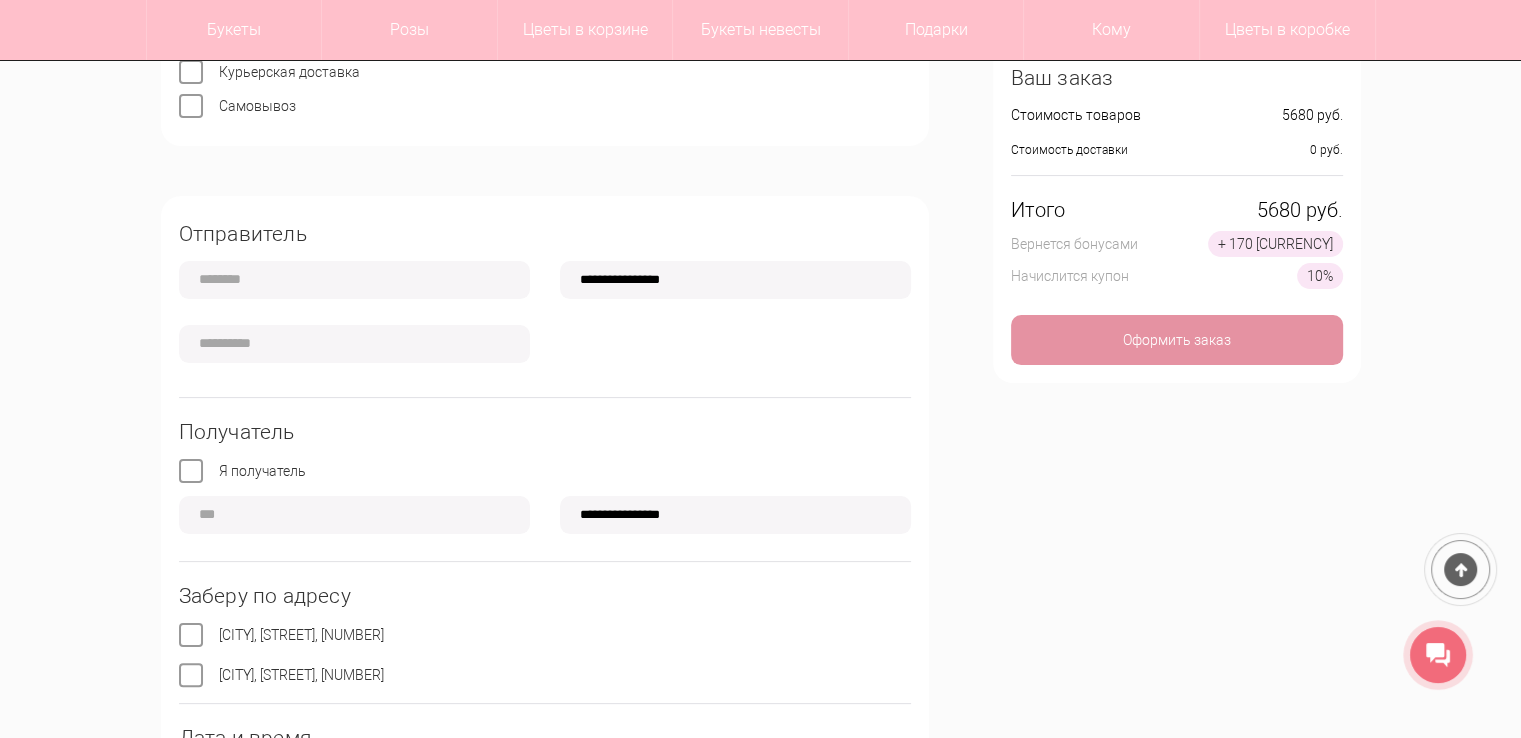 type on "**********" 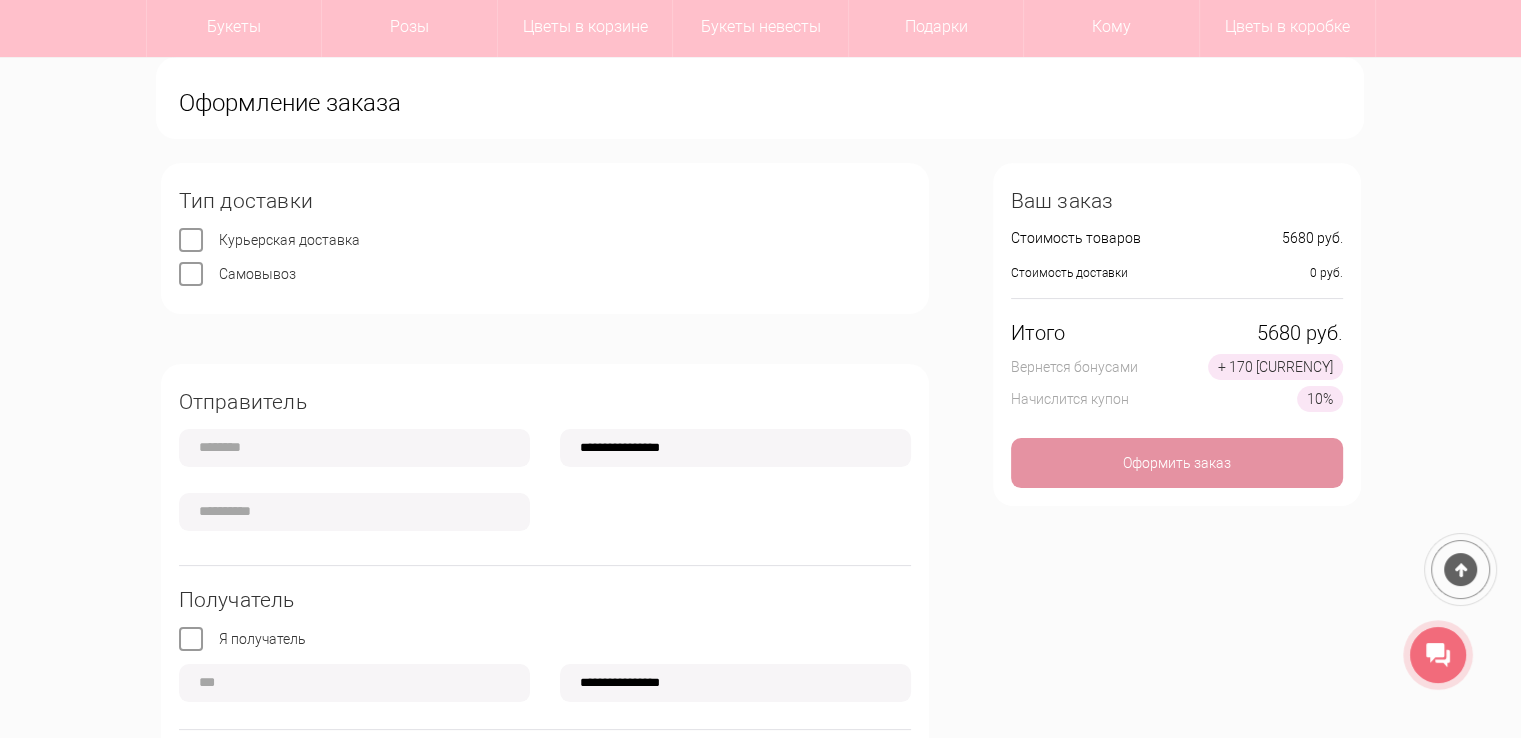 scroll, scrollTop: 200, scrollLeft: 0, axis: vertical 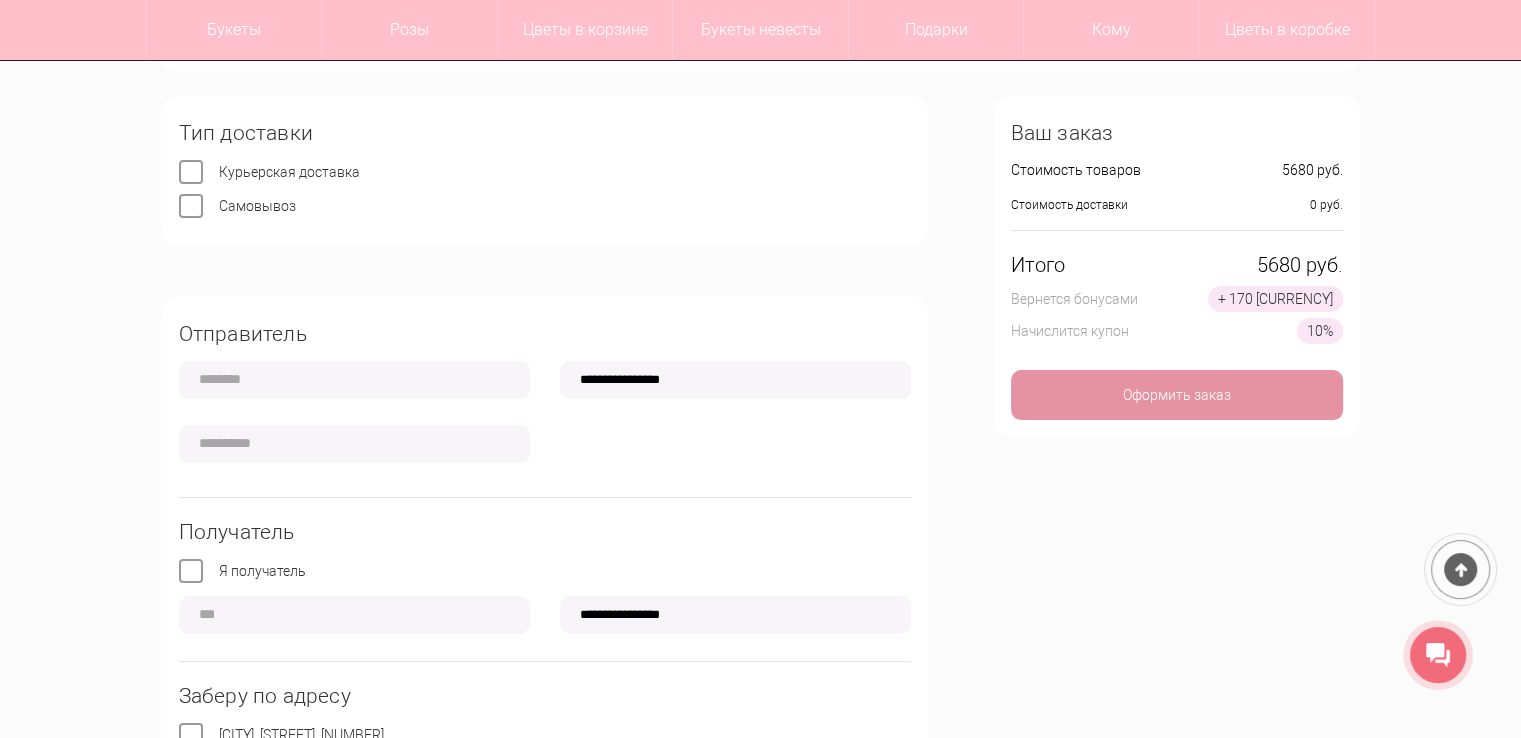 click at bounding box center (354, 380) 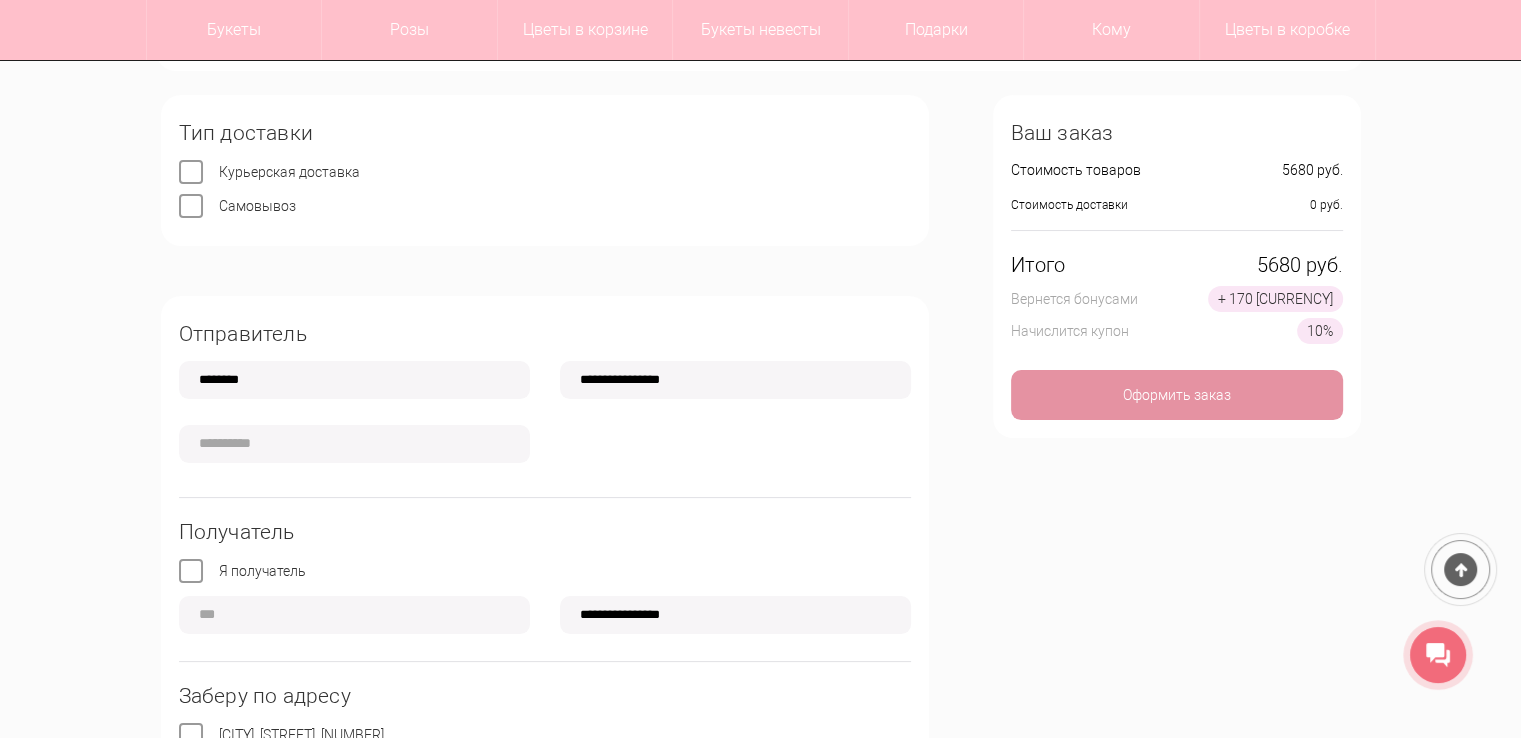 type on "********" 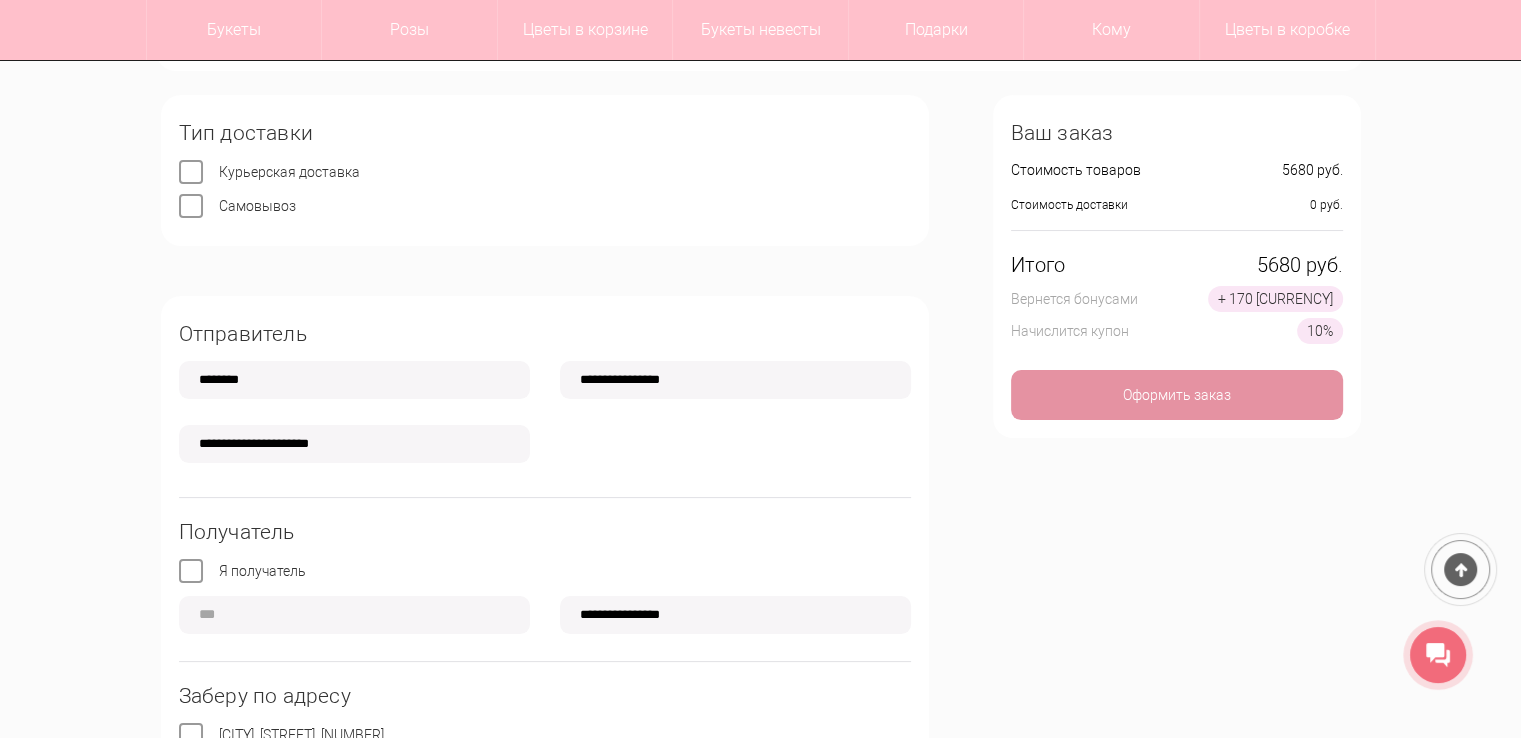 type on "**********" 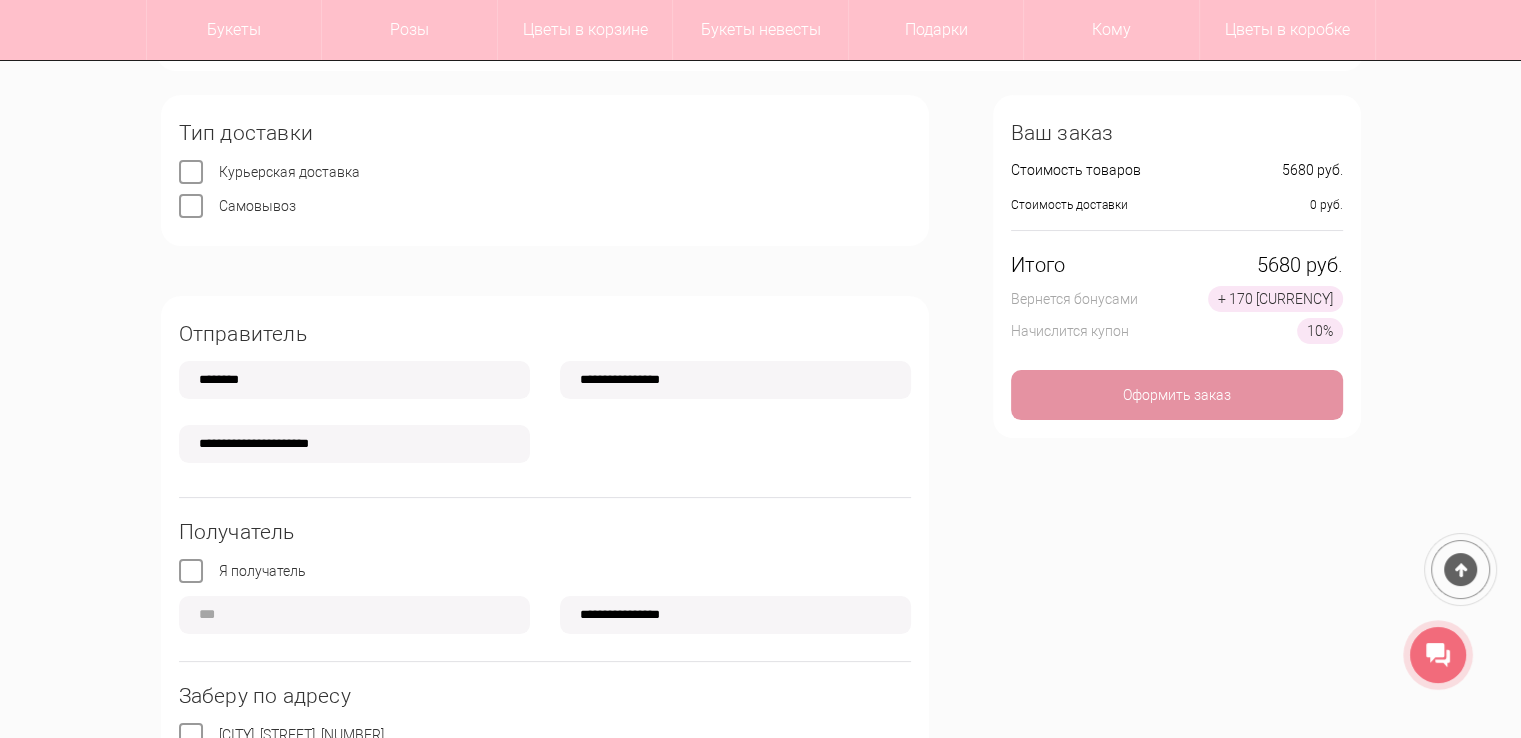type on "**********" 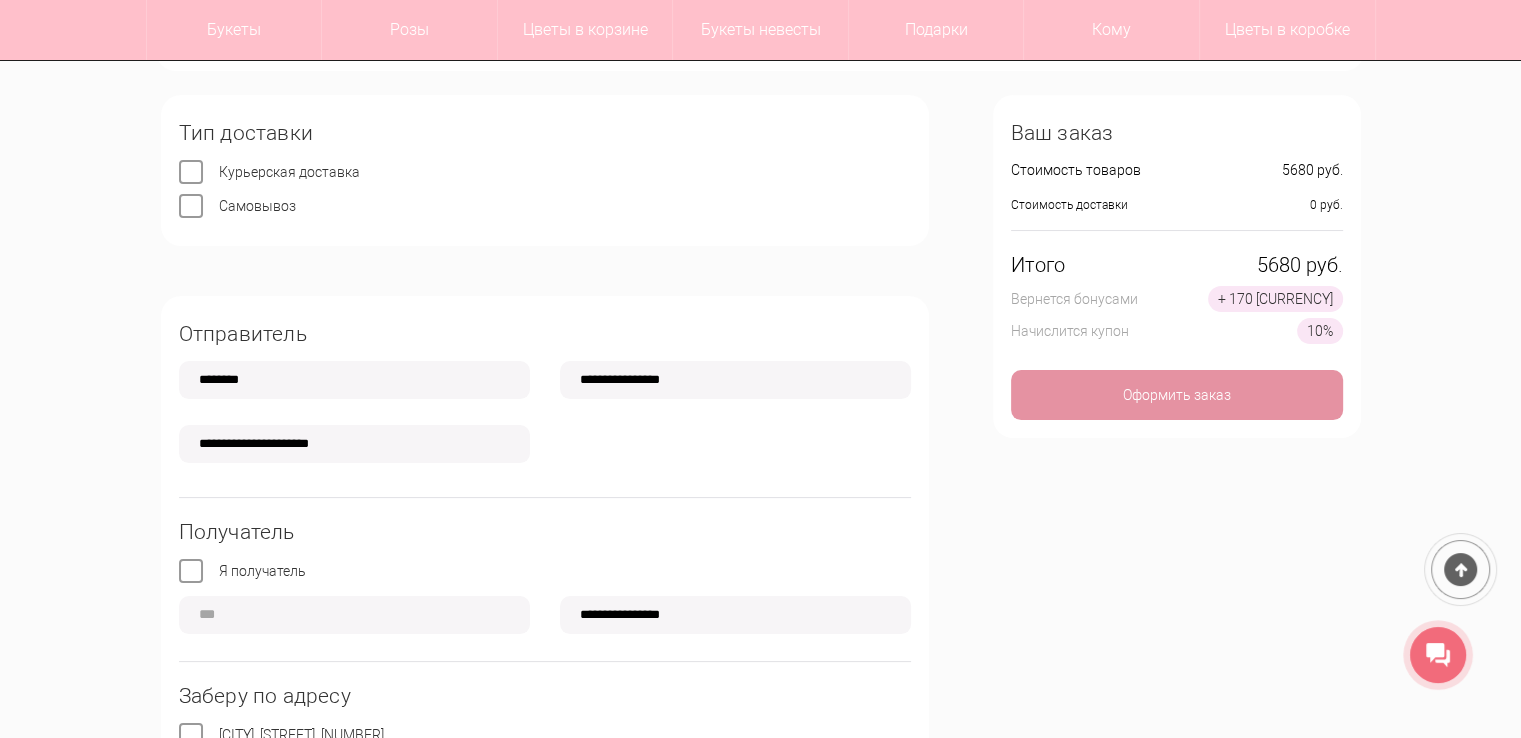 click on "**********" at bounding box center [760, 769] 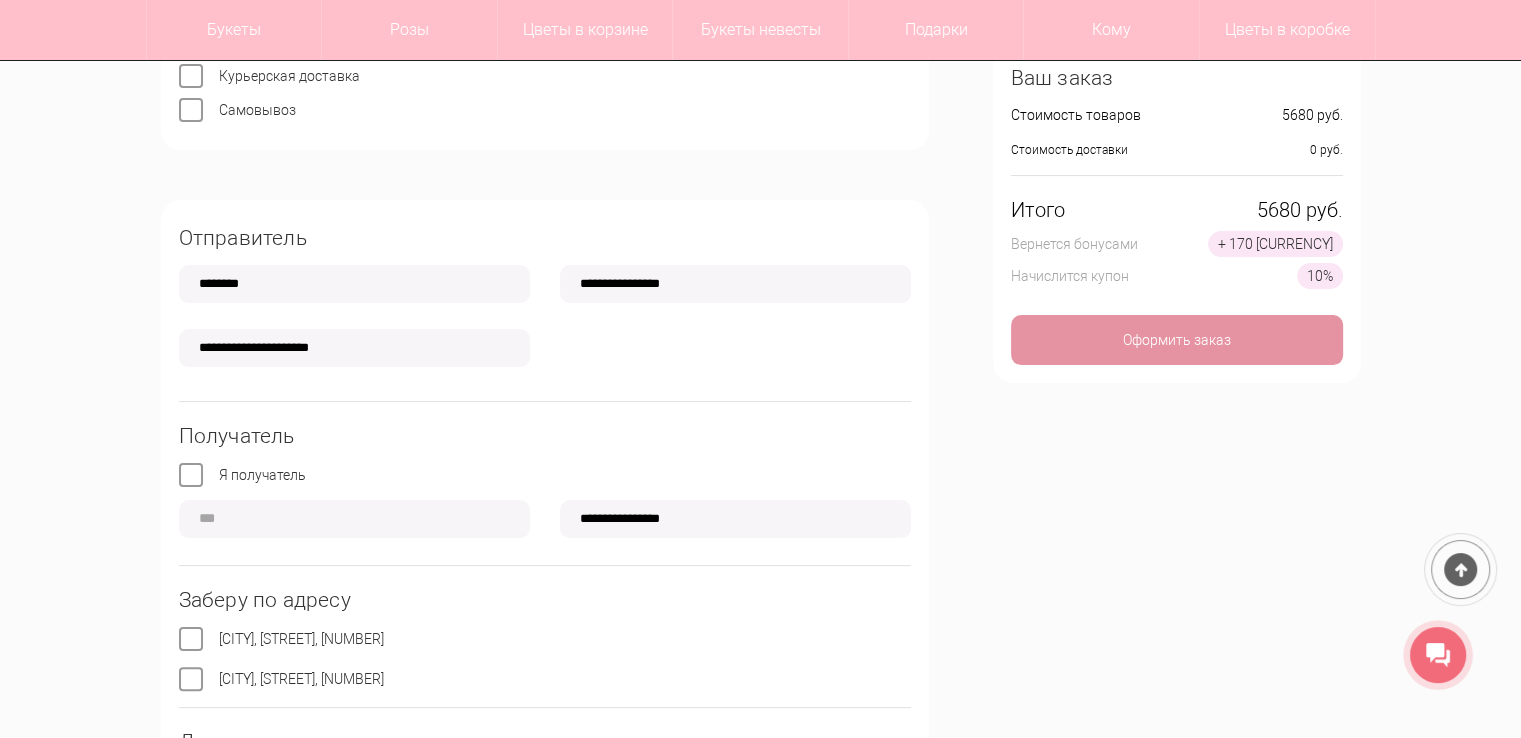 scroll, scrollTop: 400, scrollLeft: 0, axis: vertical 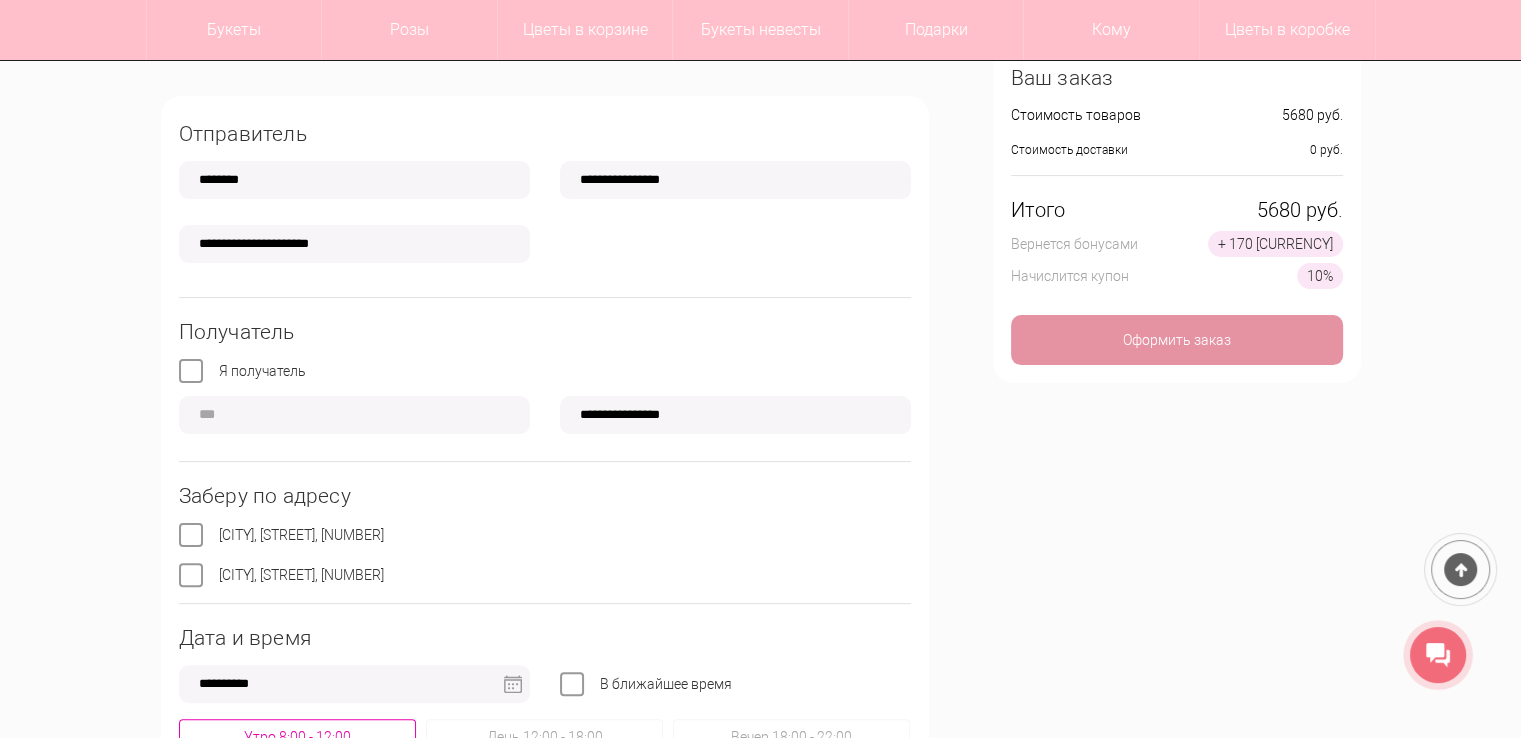 click on "Я получатель" at bounding box center [262, 371] 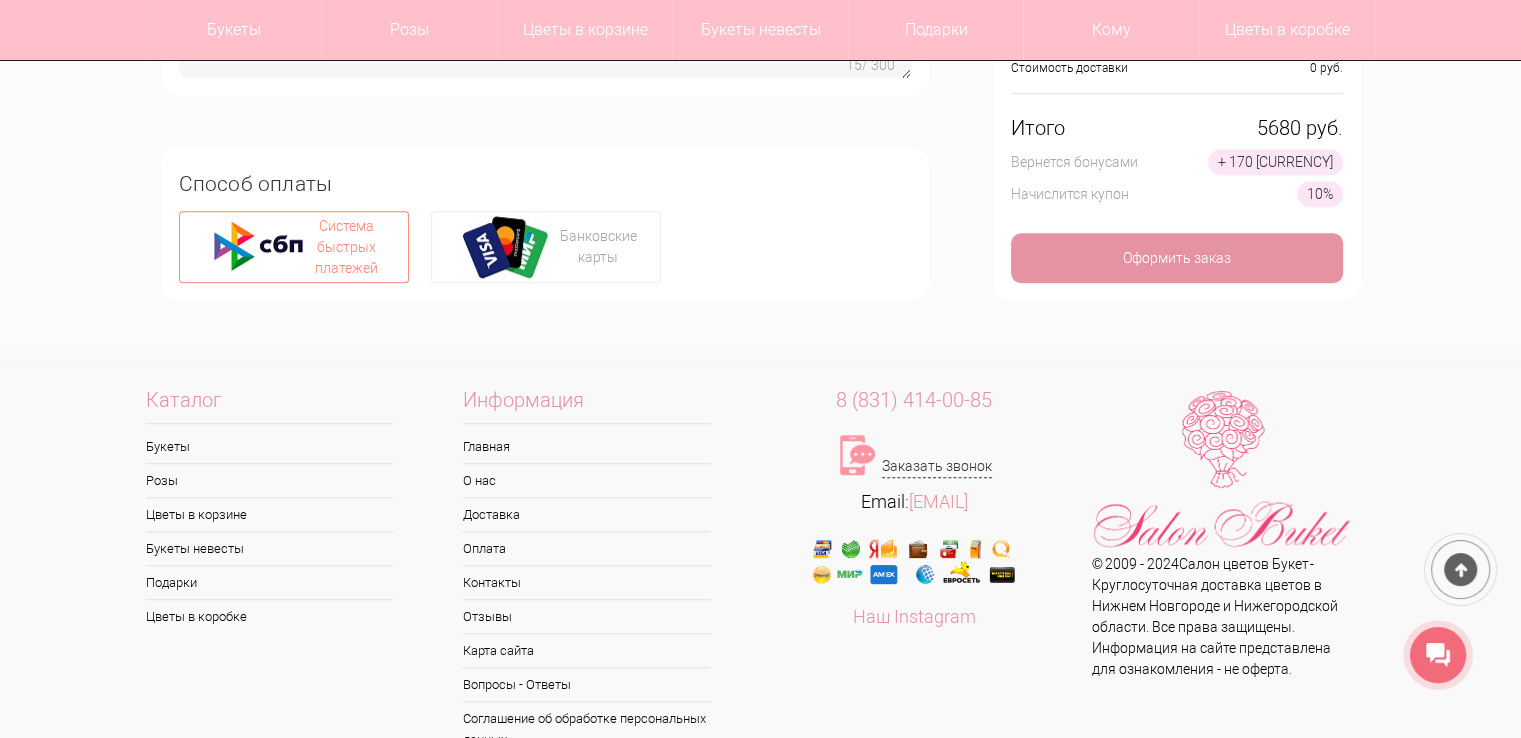 scroll, scrollTop: 1300, scrollLeft: 0, axis: vertical 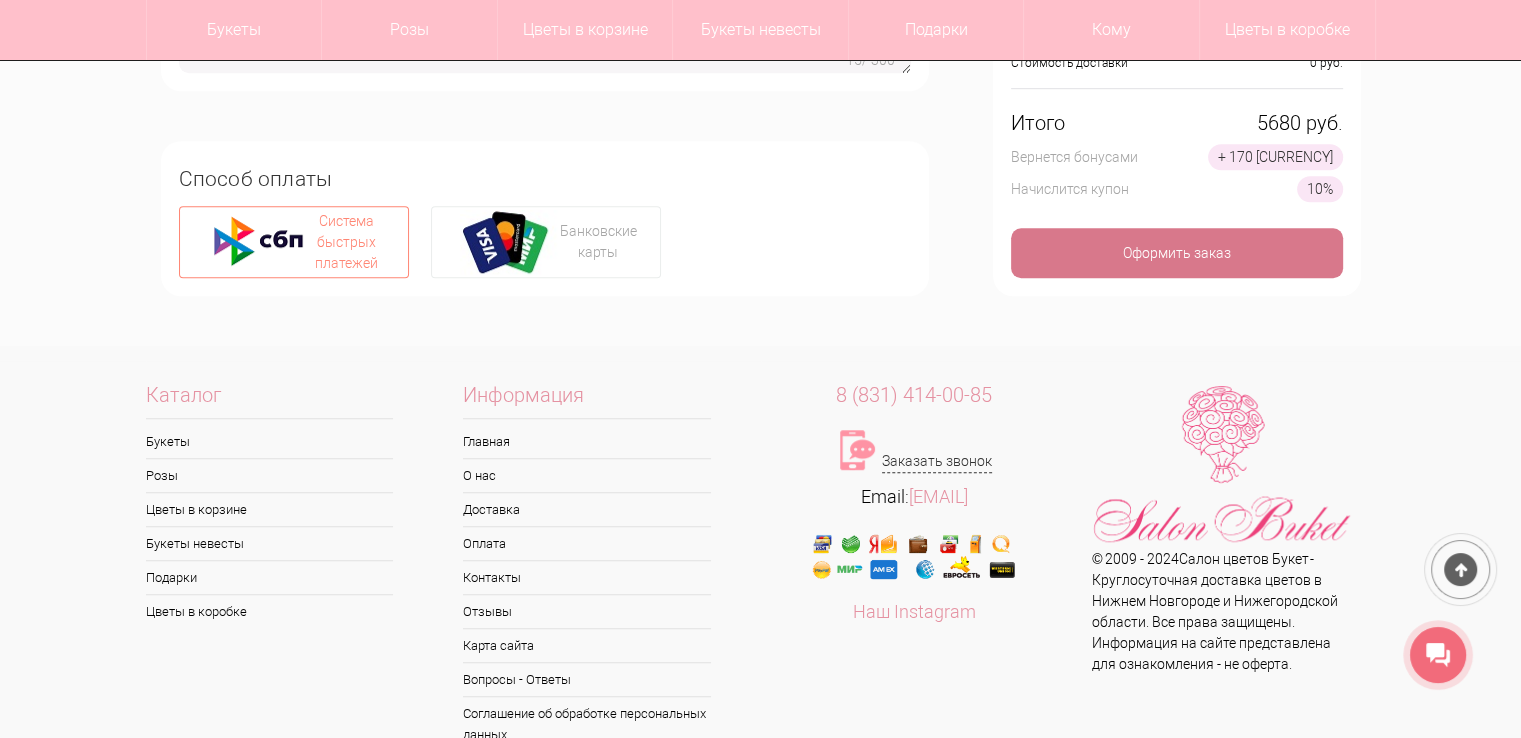 click on "Оформить заказ" at bounding box center [1177, 253] 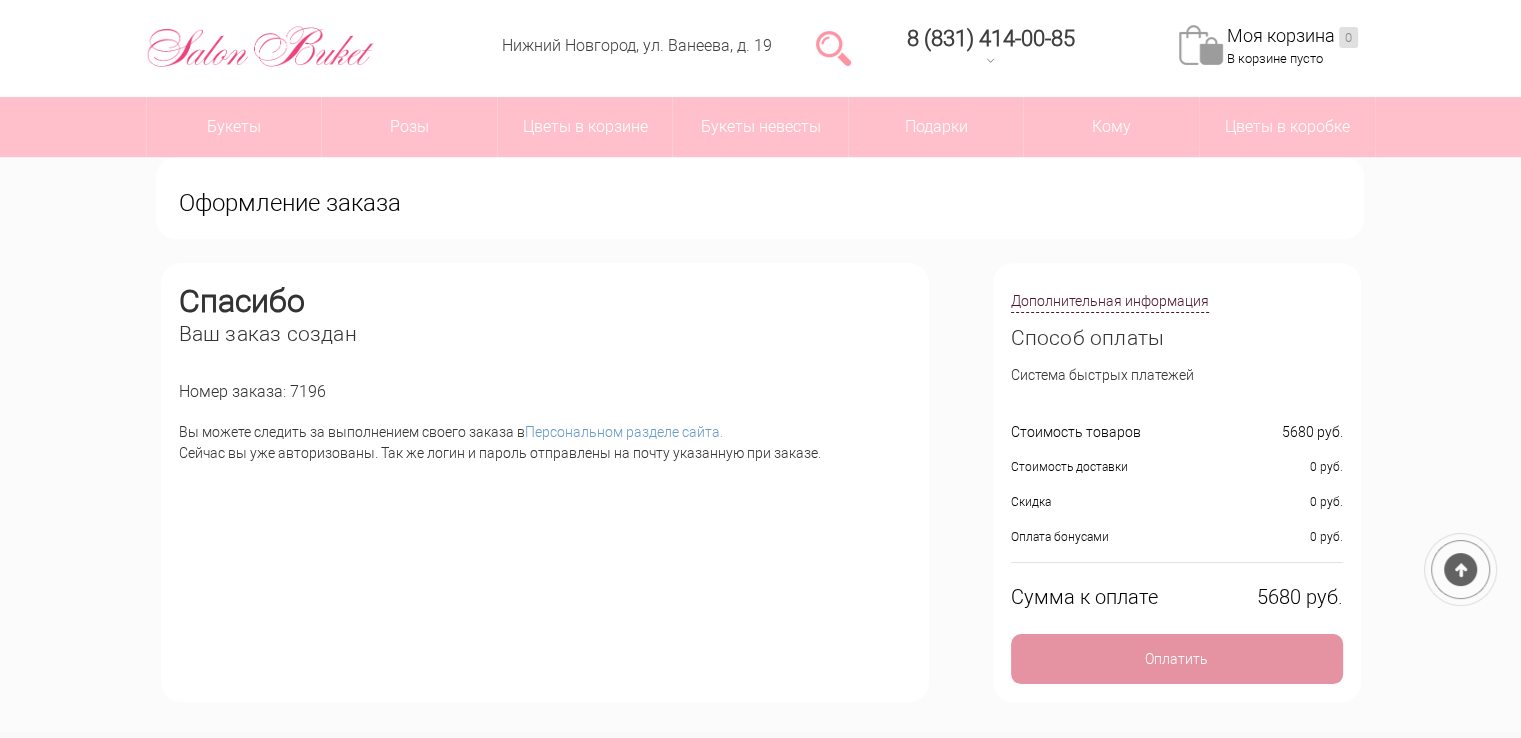 scroll, scrollTop: 200, scrollLeft: 0, axis: vertical 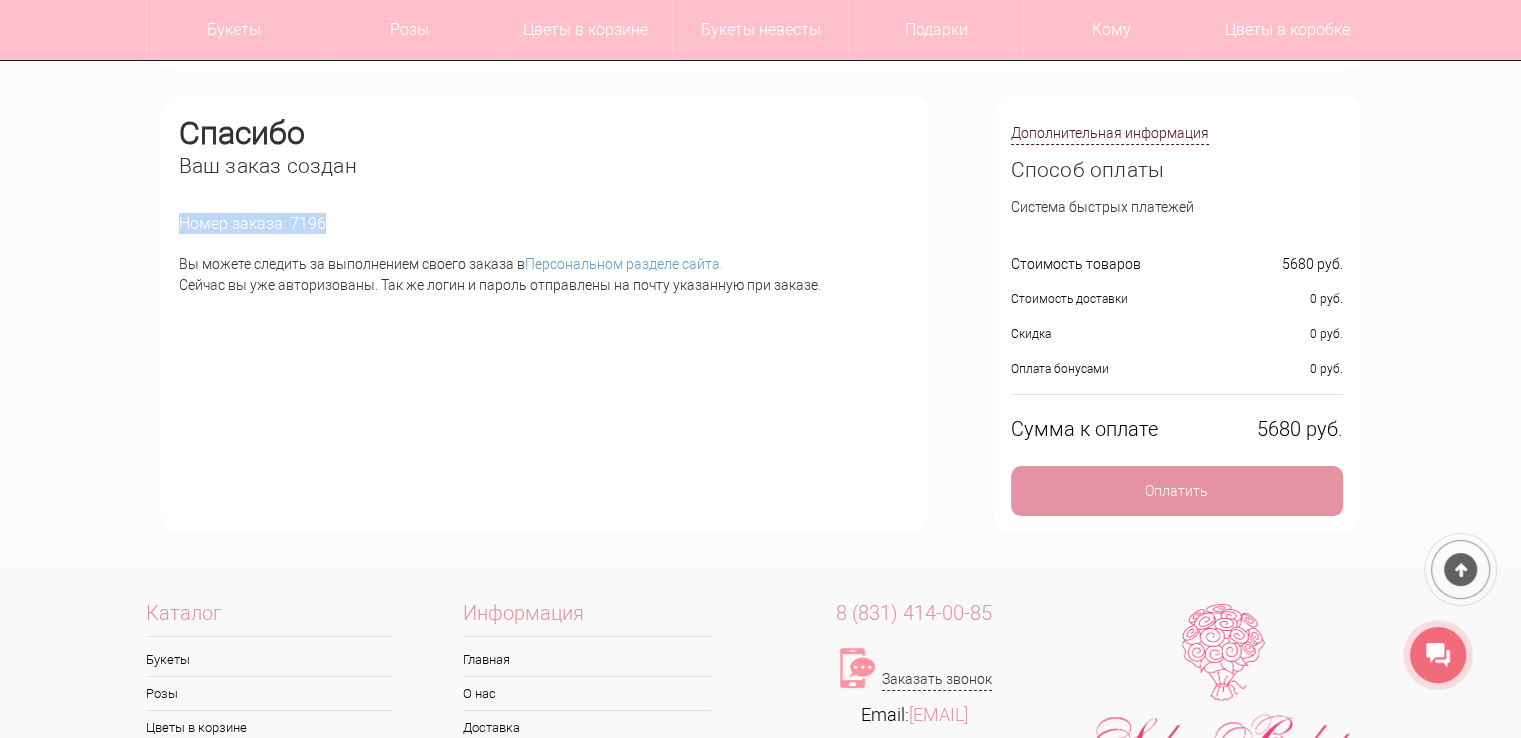 drag, startPoint x: 177, startPoint y: 225, endPoint x: 342, endPoint y: 219, distance: 165.10905 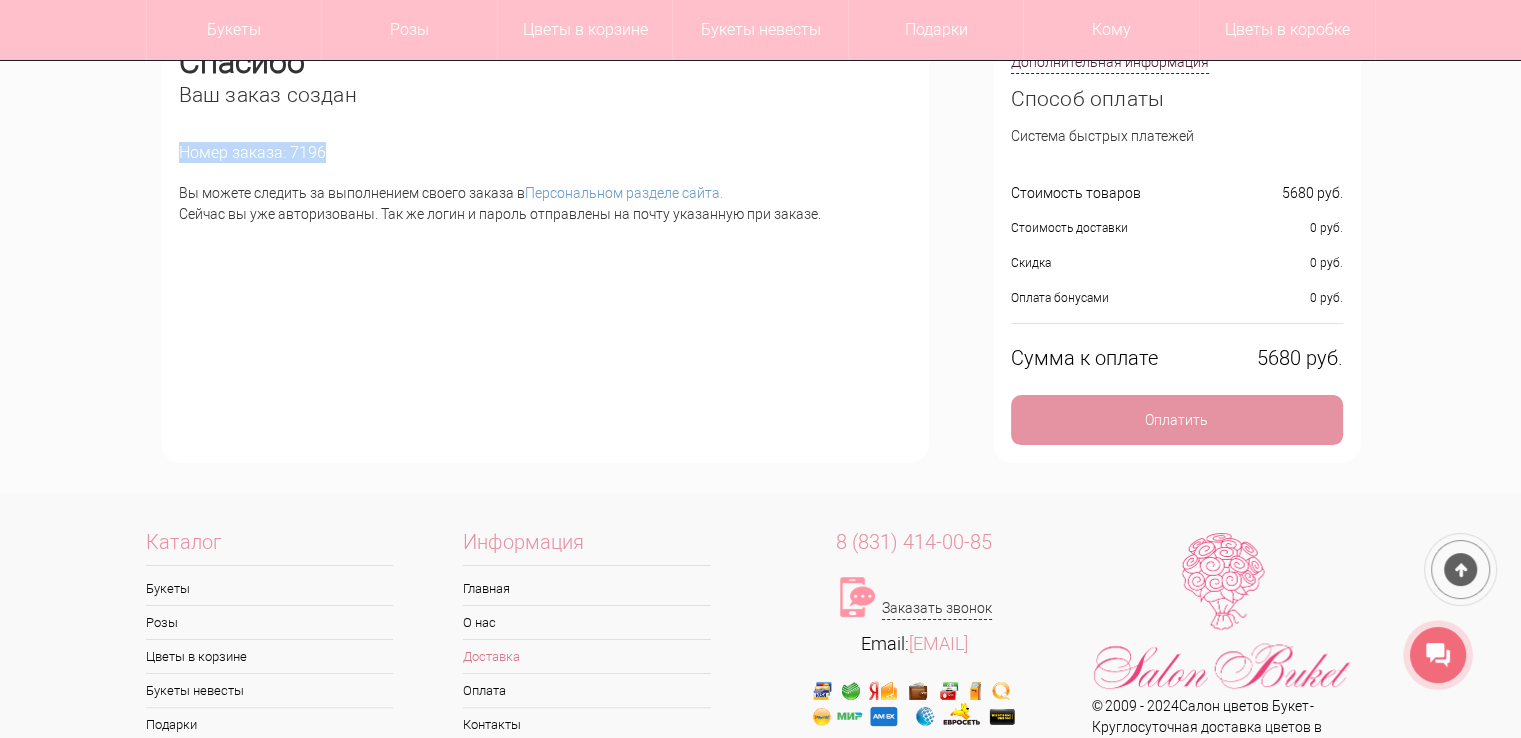 scroll, scrollTop: 200, scrollLeft: 0, axis: vertical 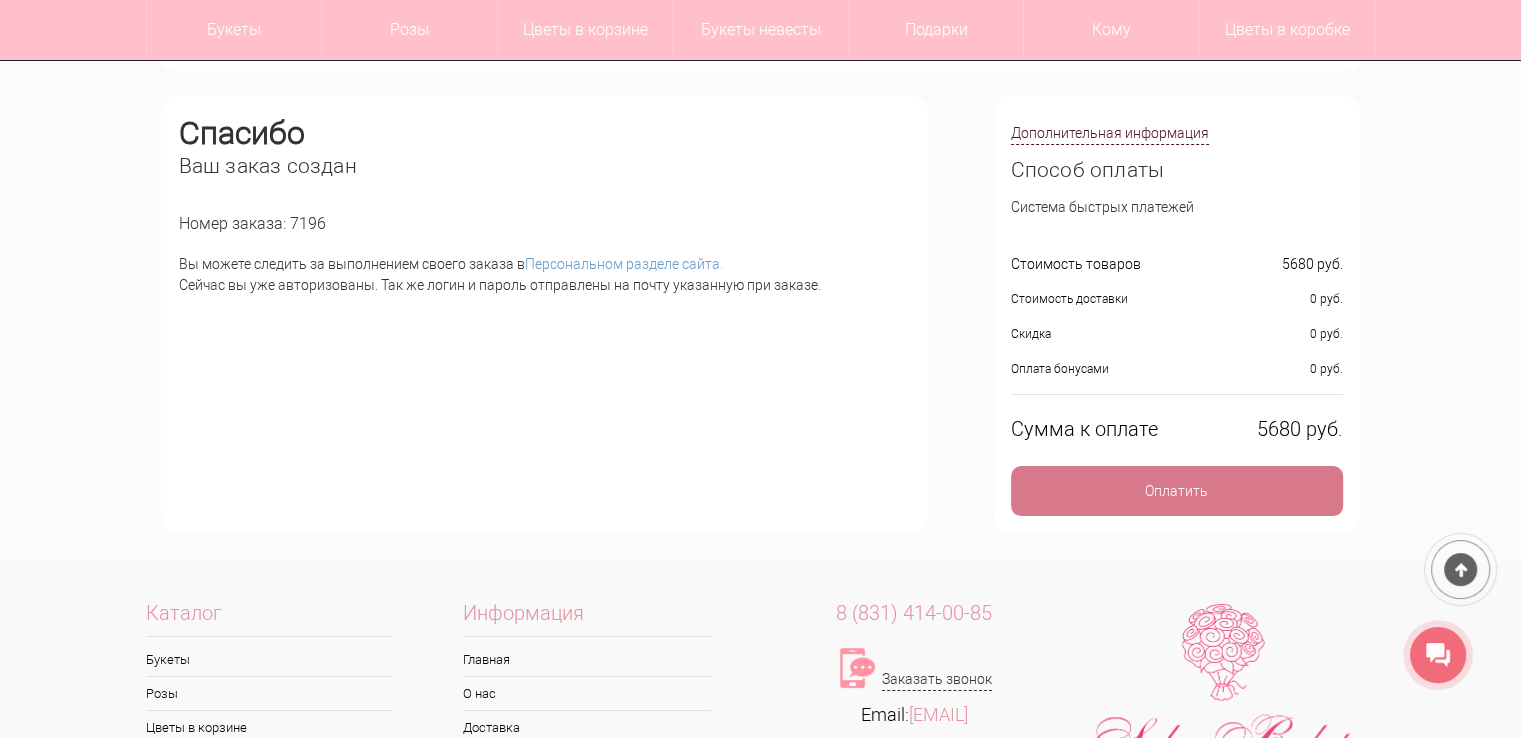 click on "Оплатить" at bounding box center [1177, 491] 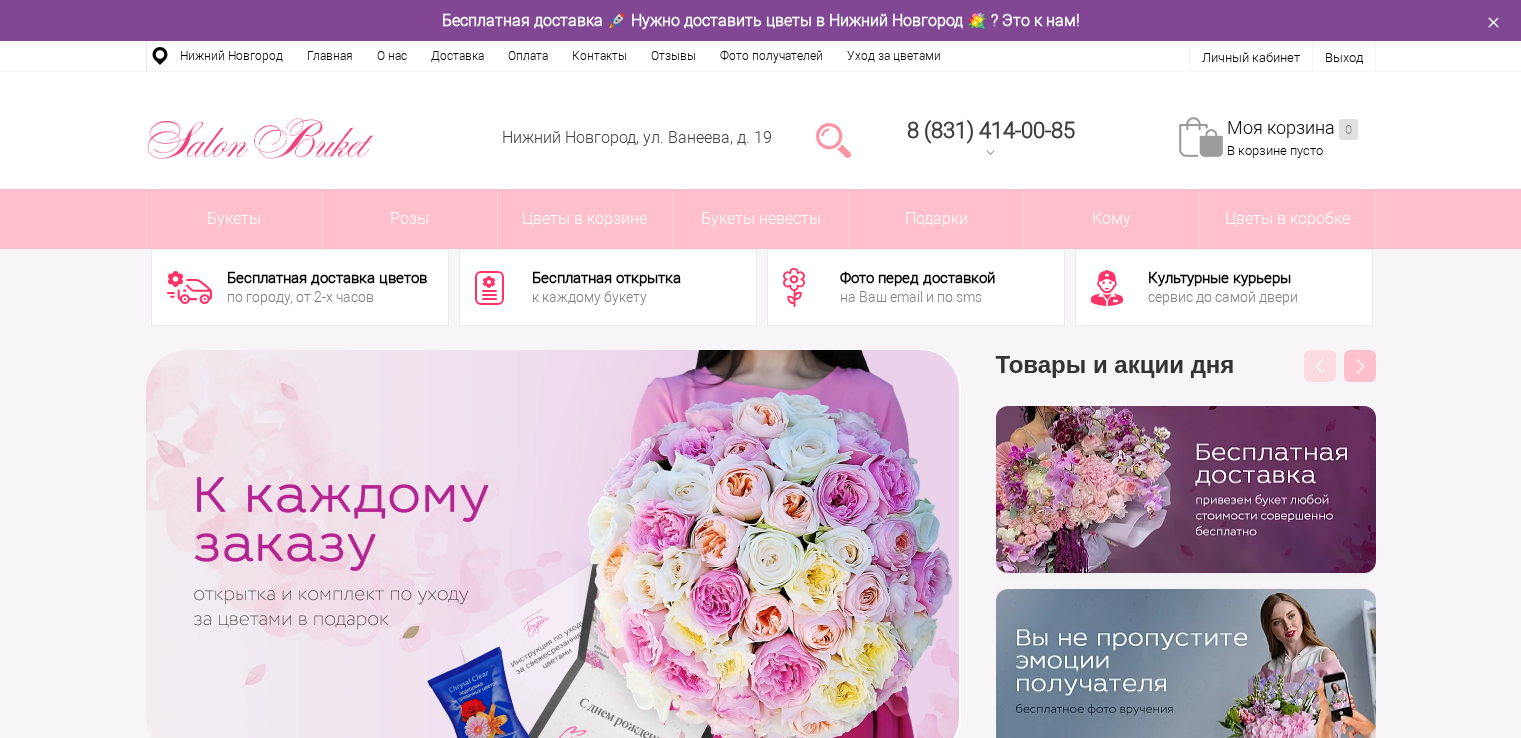 scroll, scrollTop: 0, scrollLeft: 0, axis: both 